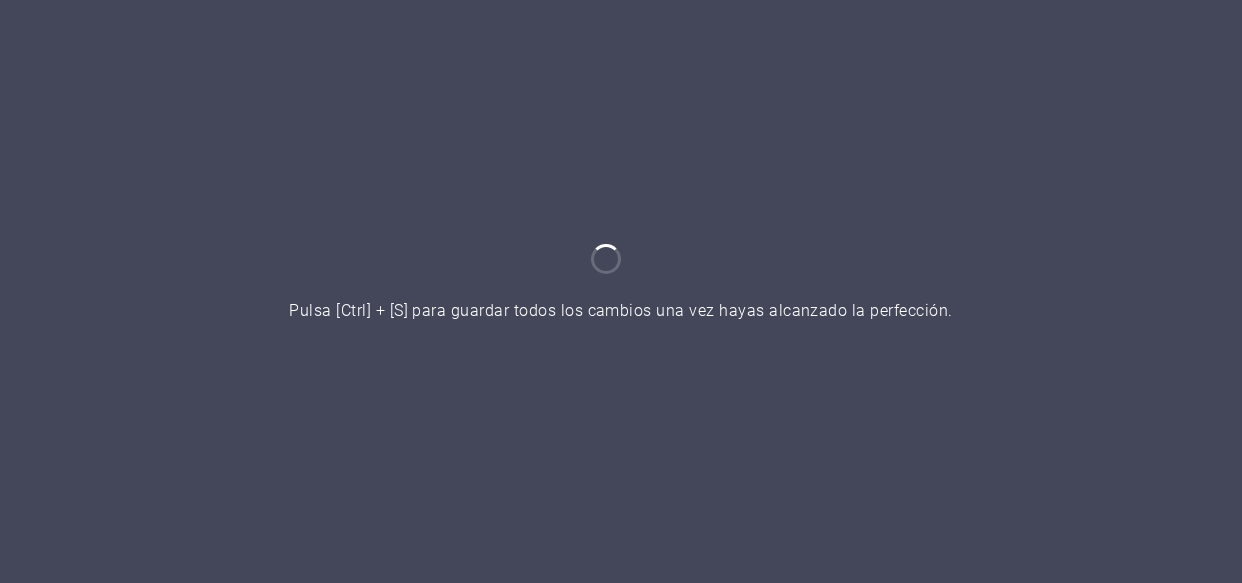 scroll, scrollTop: 0, scrollLeft: 0, axis: both 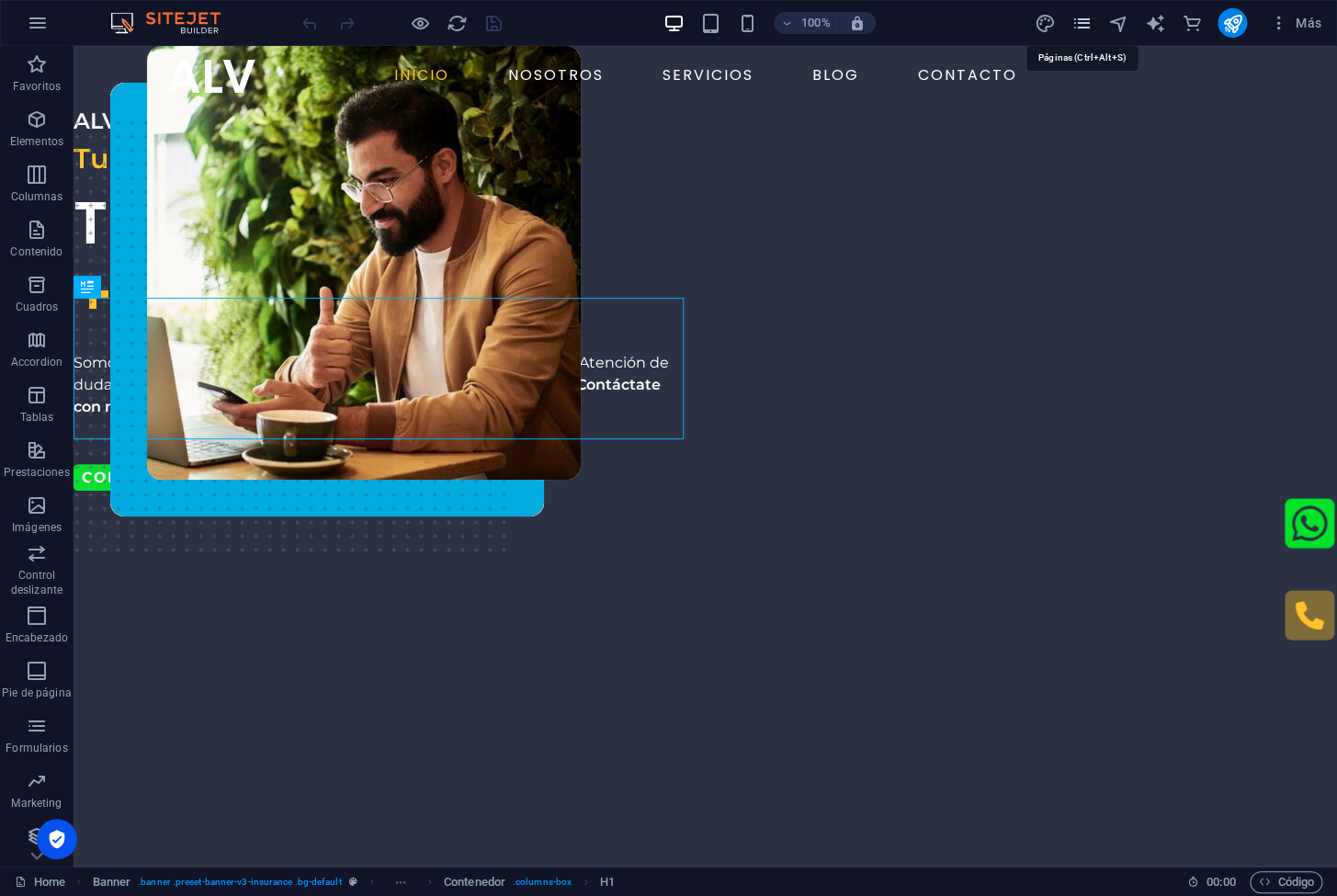 click at bounding box center [1082, 23] 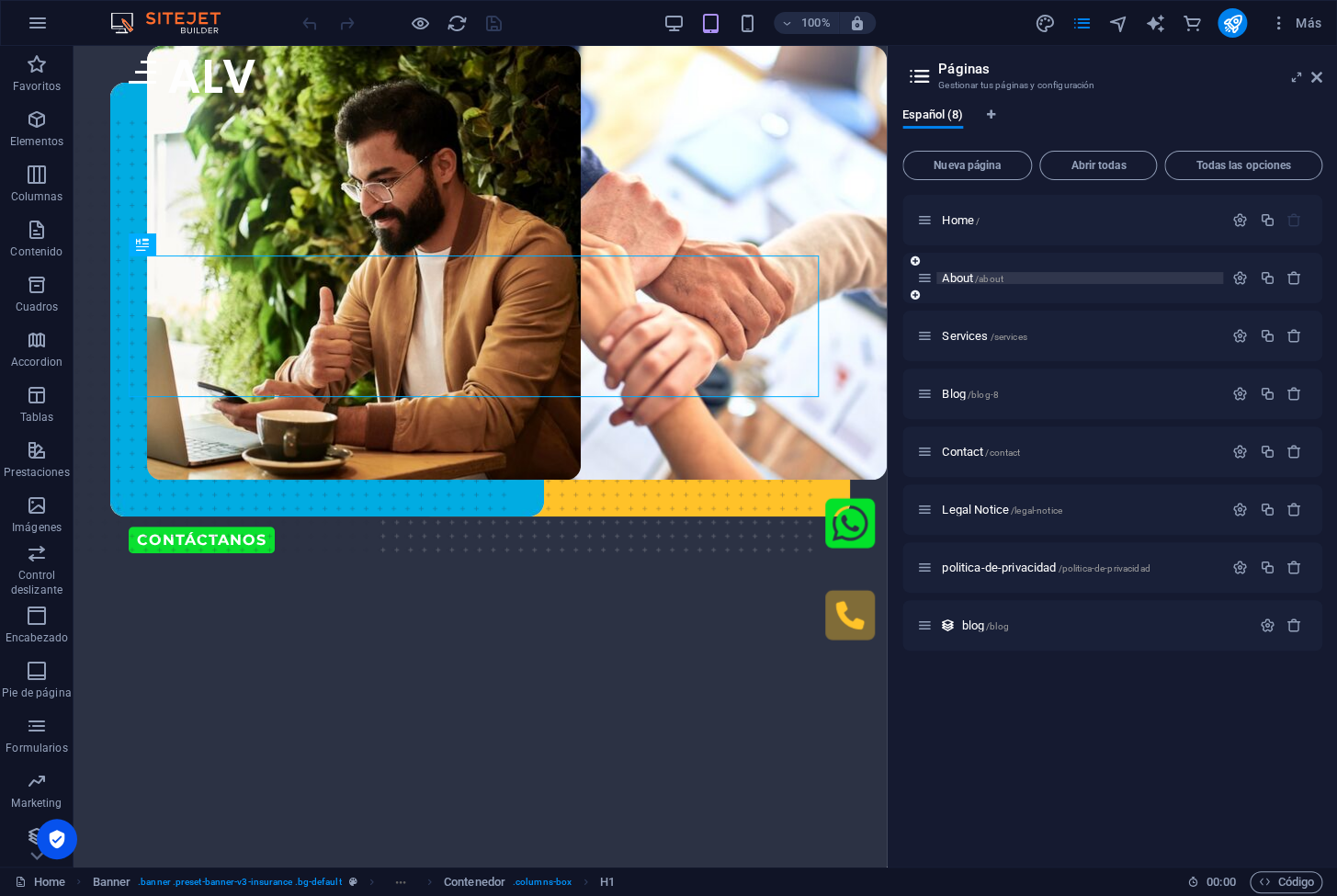click on "About /about" at bounding box center [972, 278] 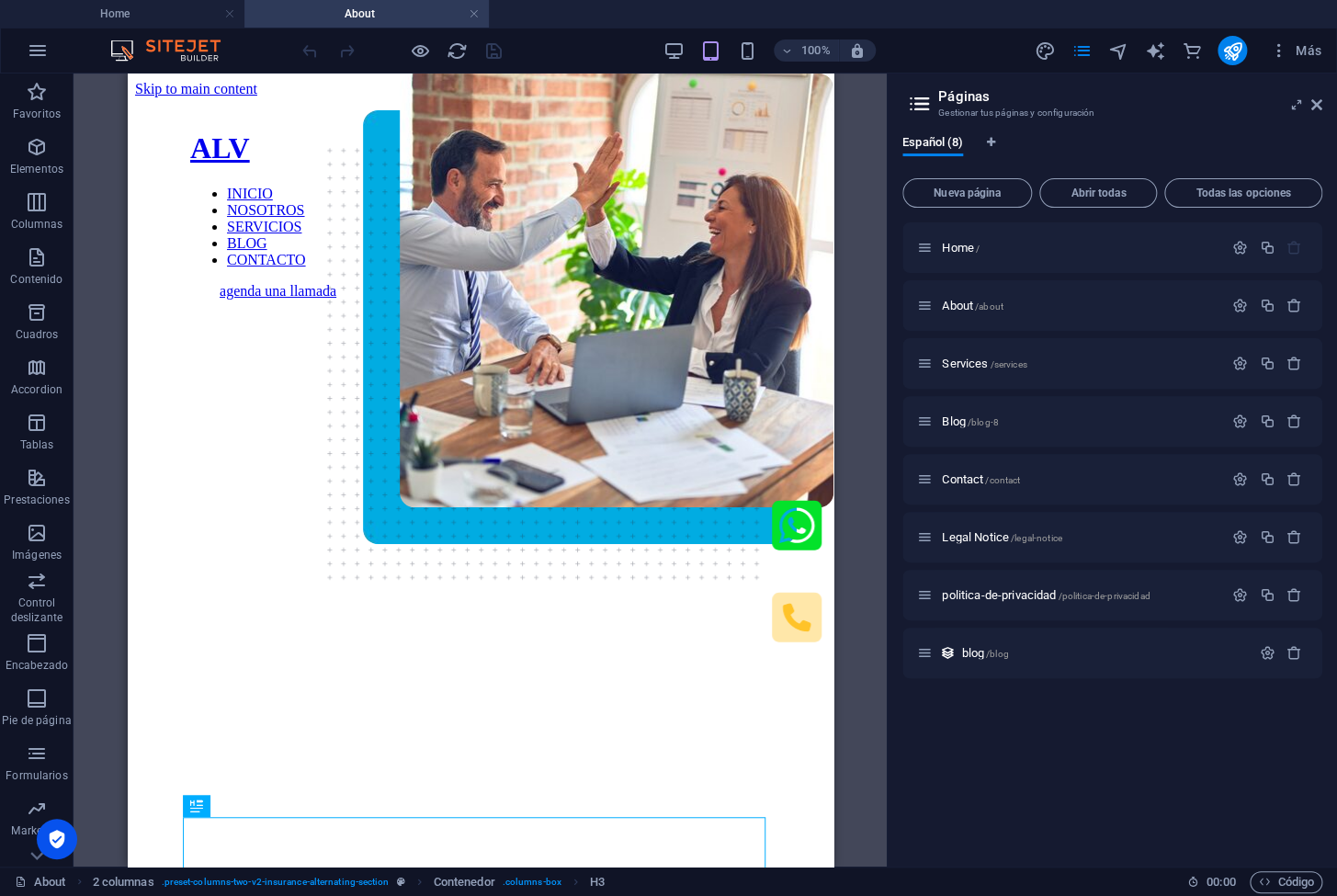 scroll, scrollTop: 0, scrollLeft: 0, axis: both 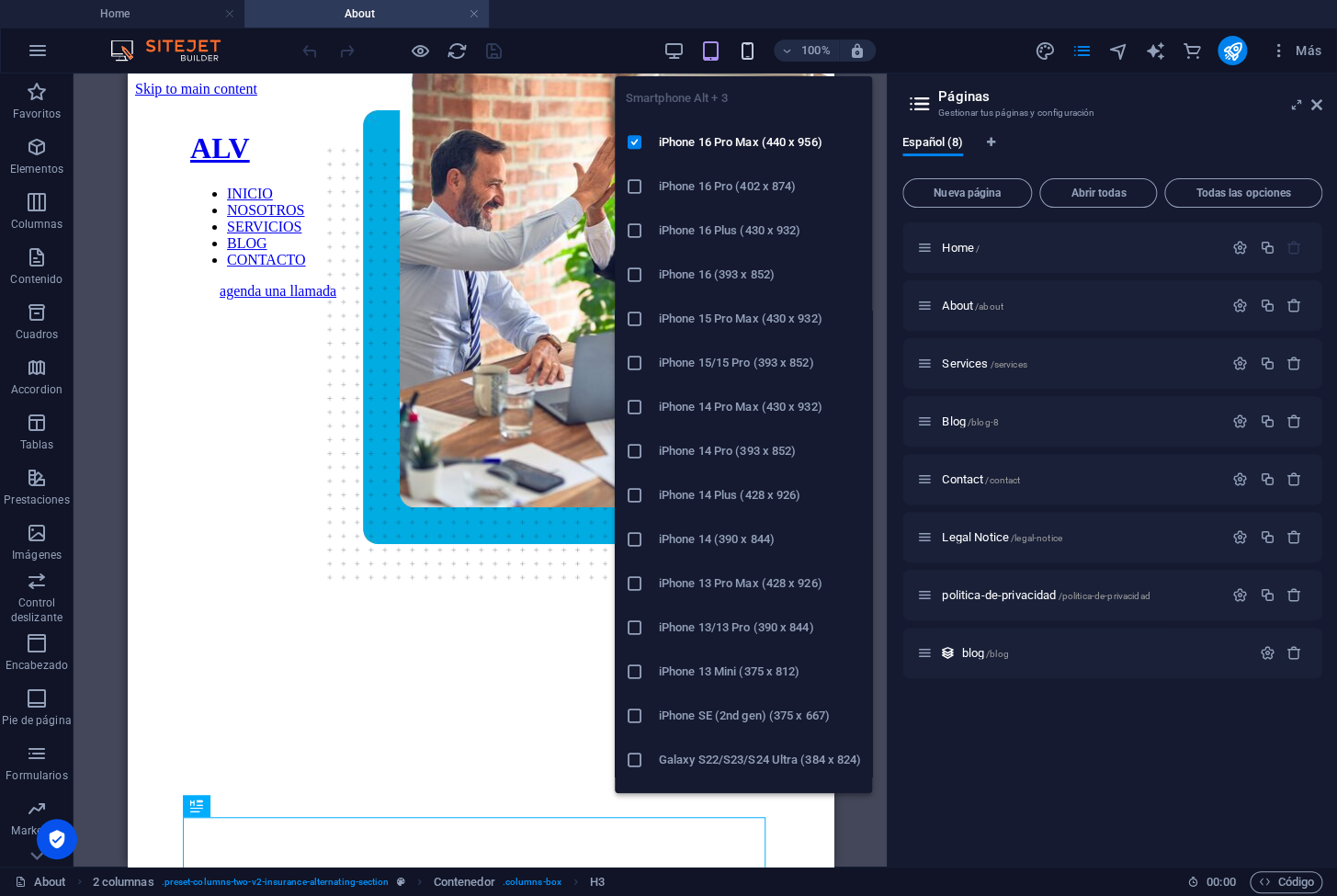 click at bounding box center (747, 51) 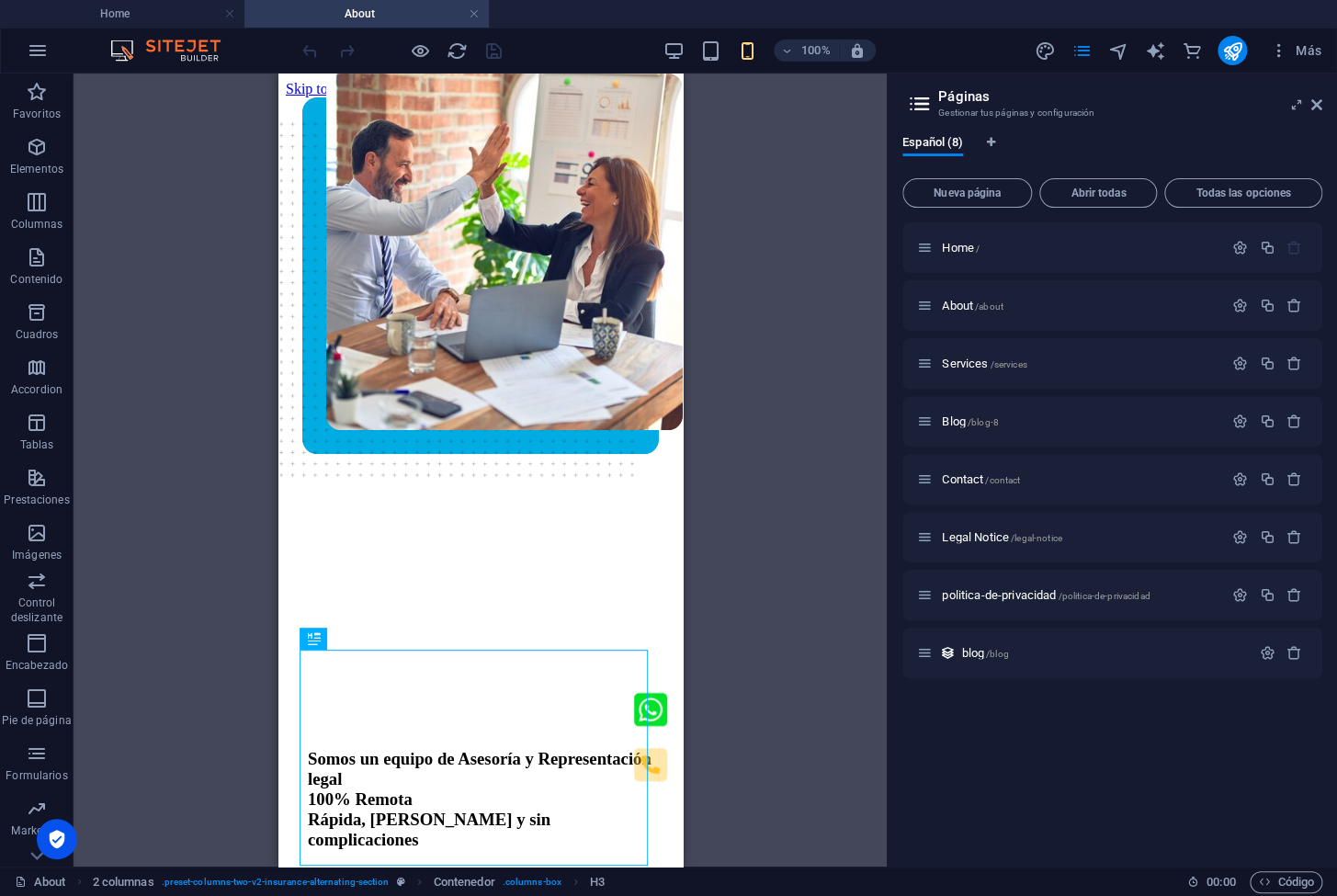 click on "Arrastra aquí para reemplazar el contenido existente. Si quieres crear un elemento nuevo, pulsa “Ctrl”.
H3   2 columnas   Contenedor   Imagen   Contenedor   Imagen" at bounding box center [480, 470] 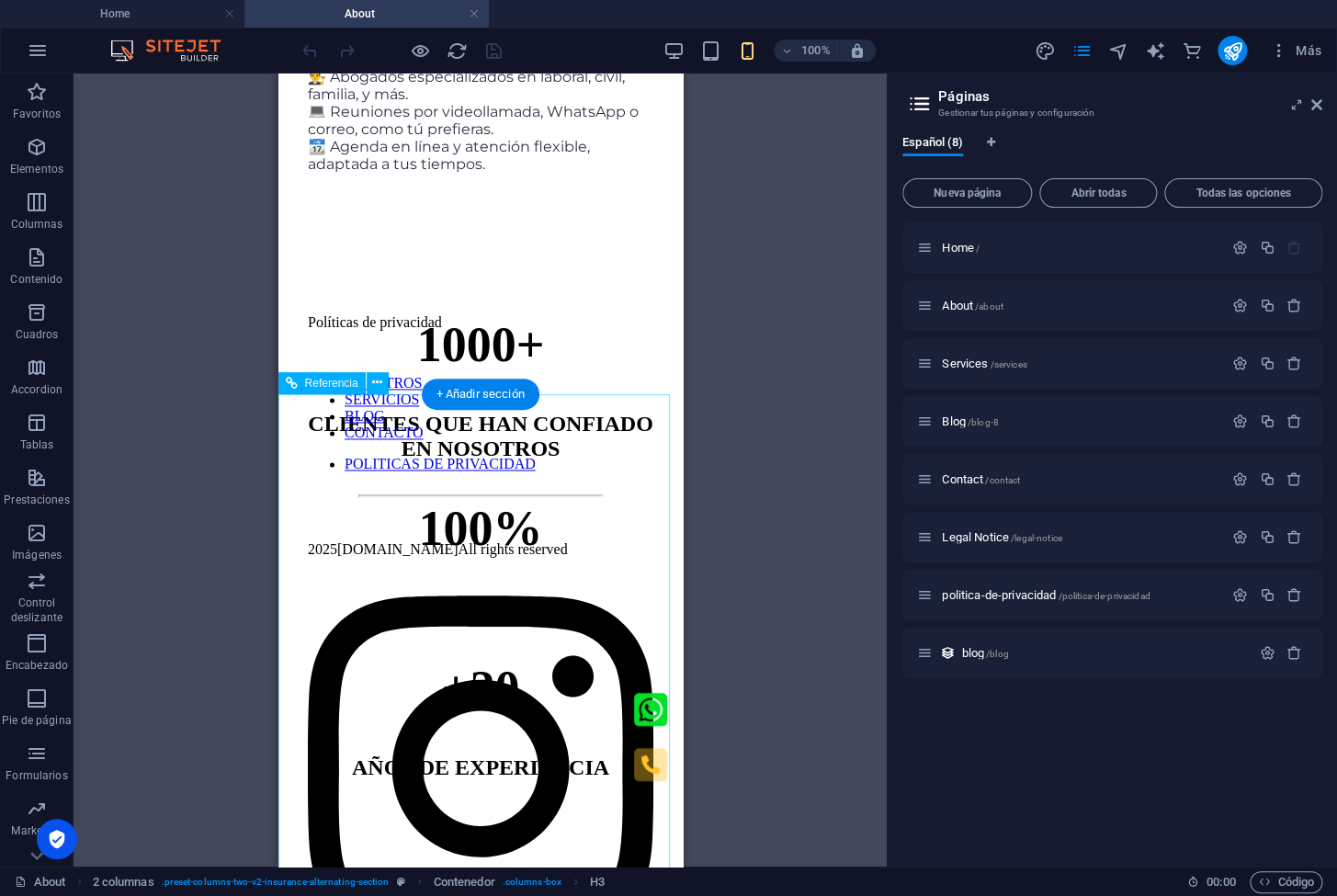 scroll, scrollTop: 1002, scrollLeft: 0, axis: vertical 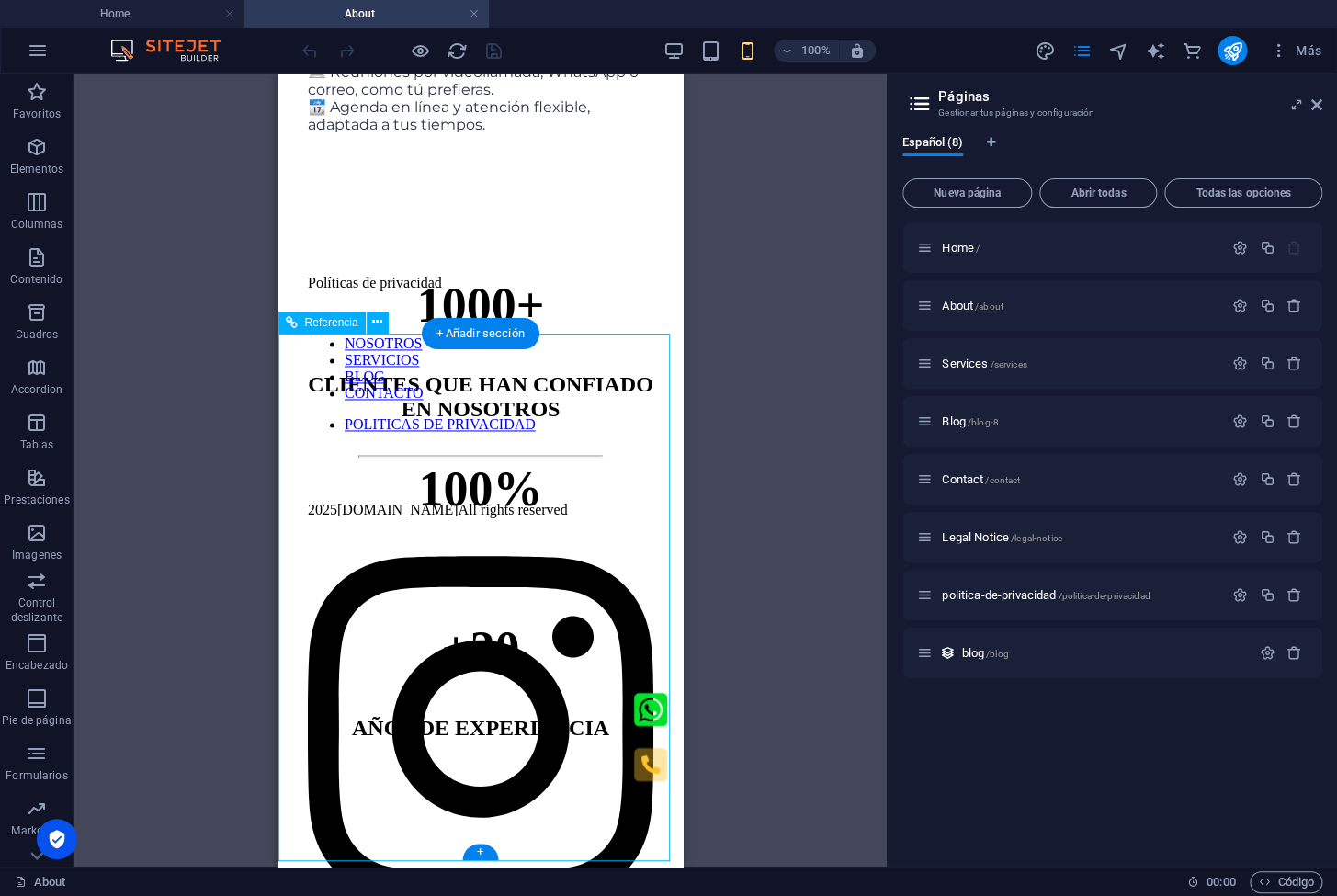 click on "Políticas de privacidad NOSOTROS SERVICIOS BLOG CONTACTO POLITICAS DE PRIVACIDAD
2025  [DOMAIN_NAME]  All rights reserved" at bounding box center [480, 1410] 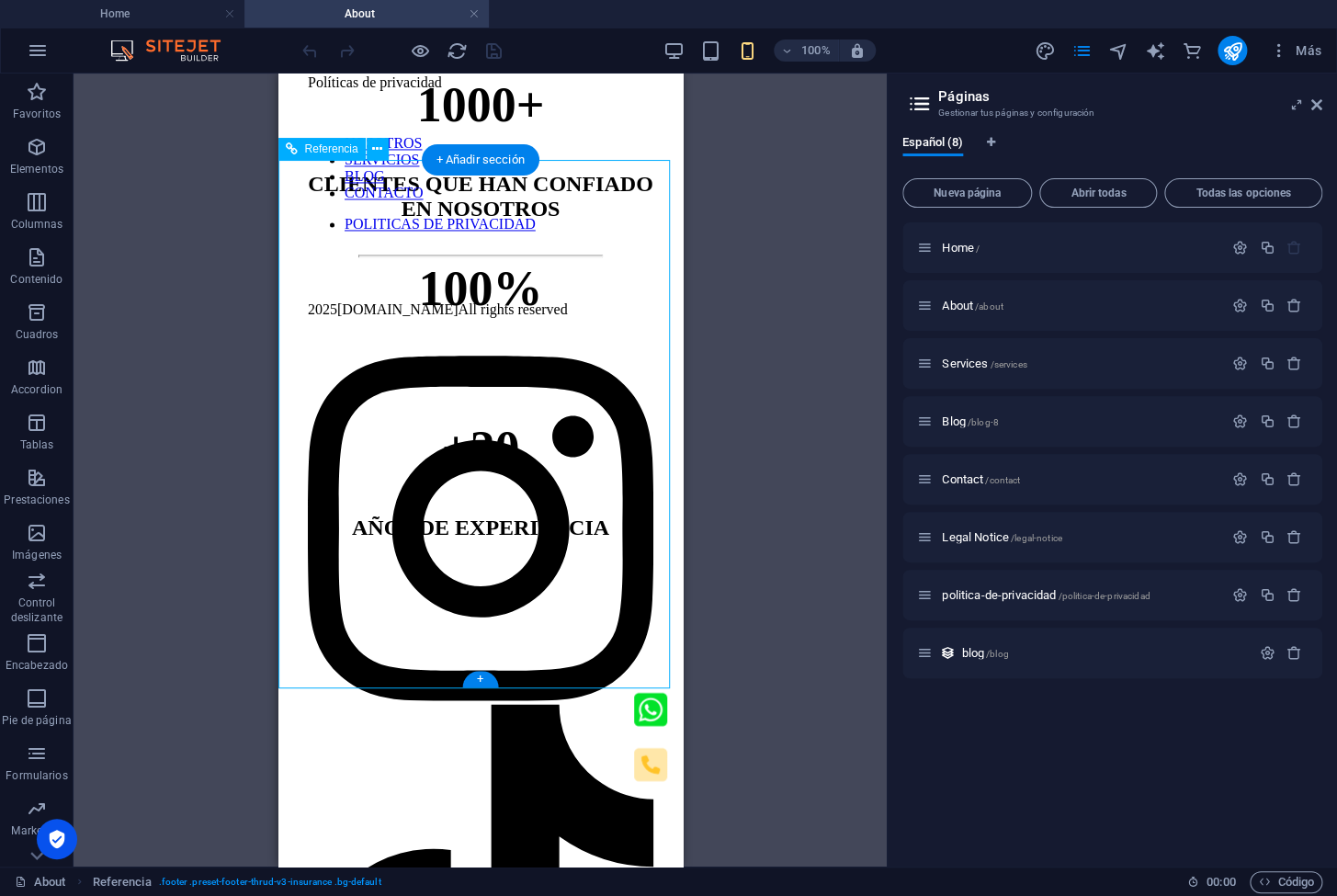 scroll, scrollTop: 1112, scrollLeft: 0, axis: vertical 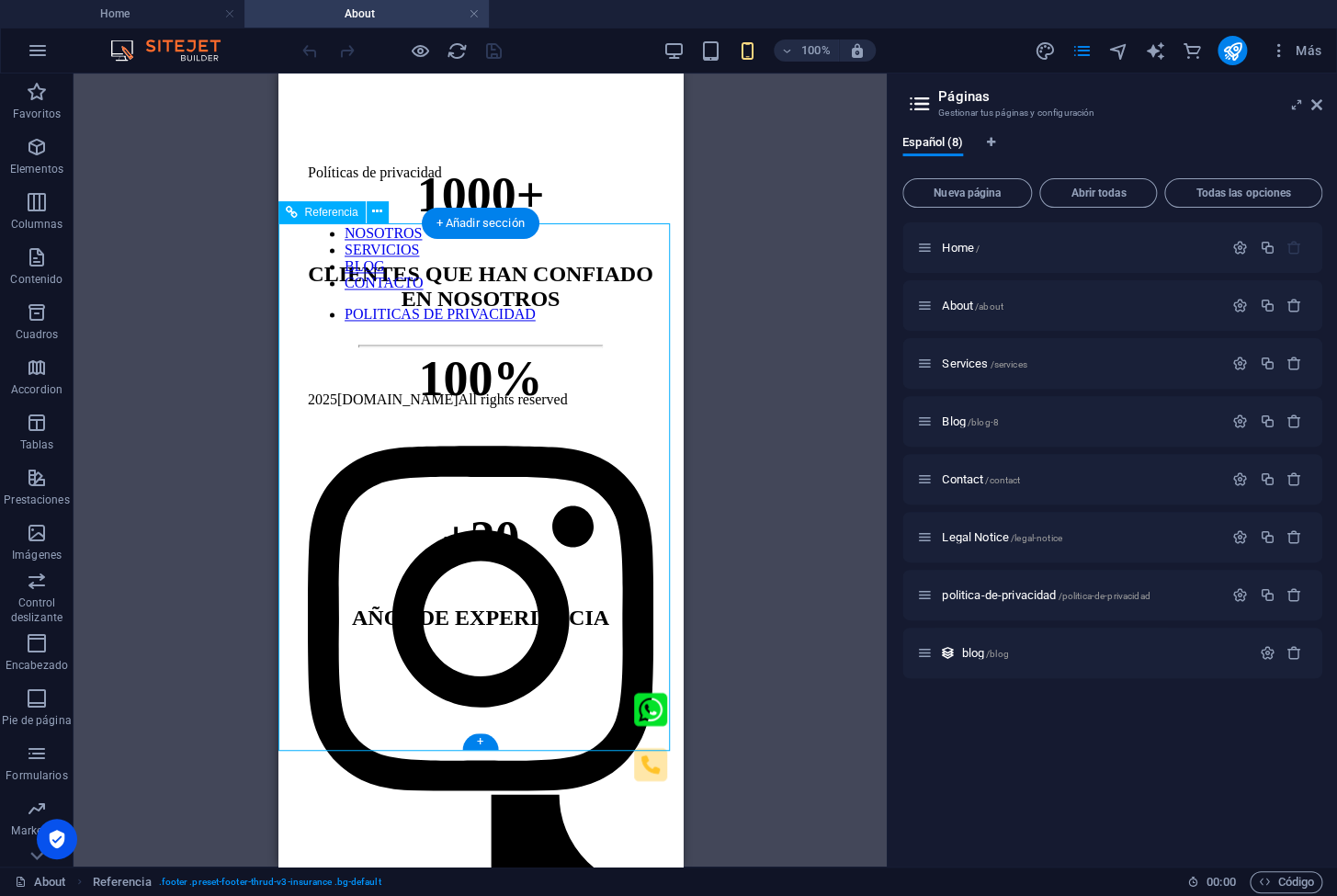 click on "Políticas de privacidad NOSOTROS SERVICIOS BLOG CONTACTO POLITICAS DE PRIVACIDAD
2025  [DOMAIN_NAME]  All rights reserved" at bounding box center [480, 1299] 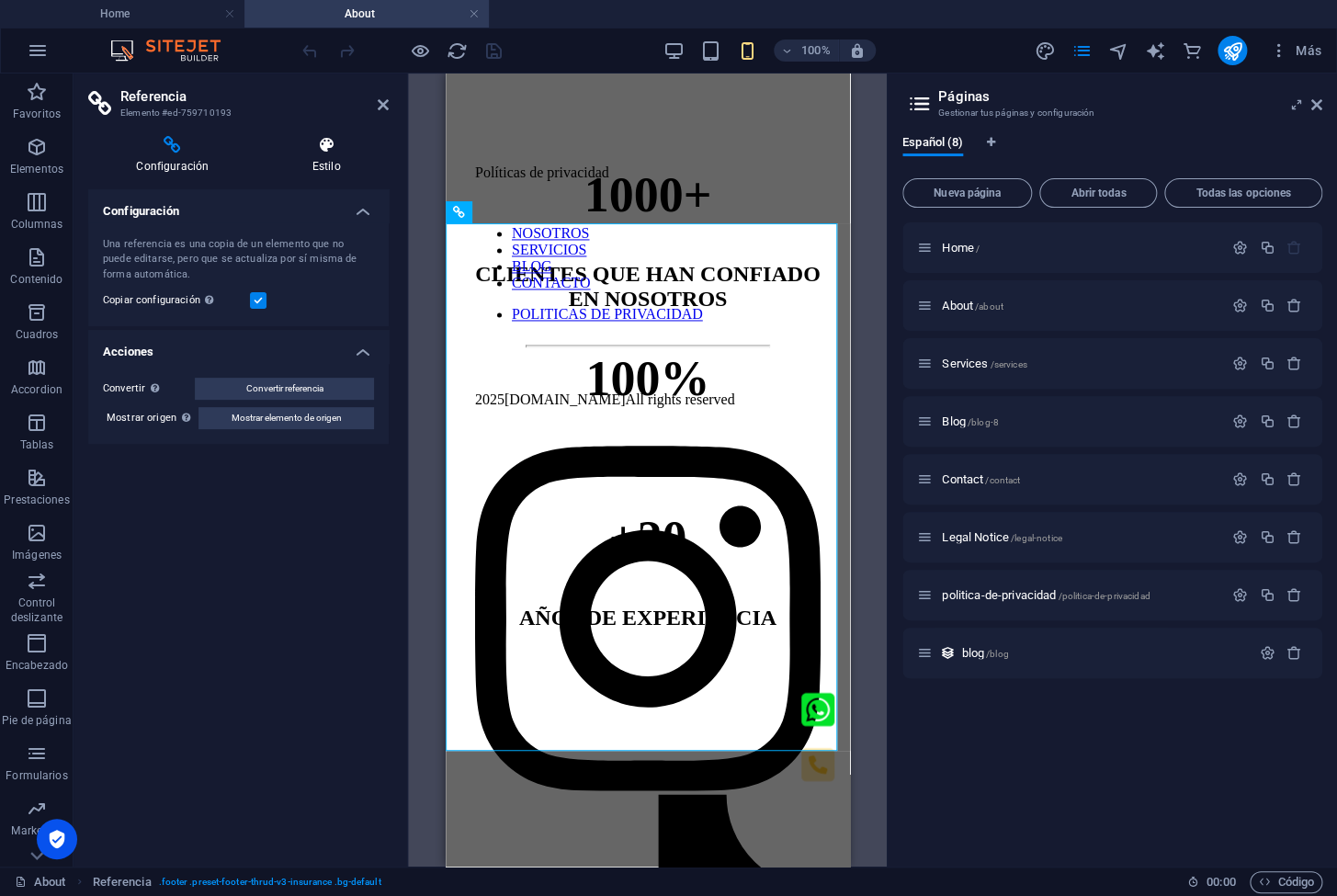 click at bounding box center (326, 145) 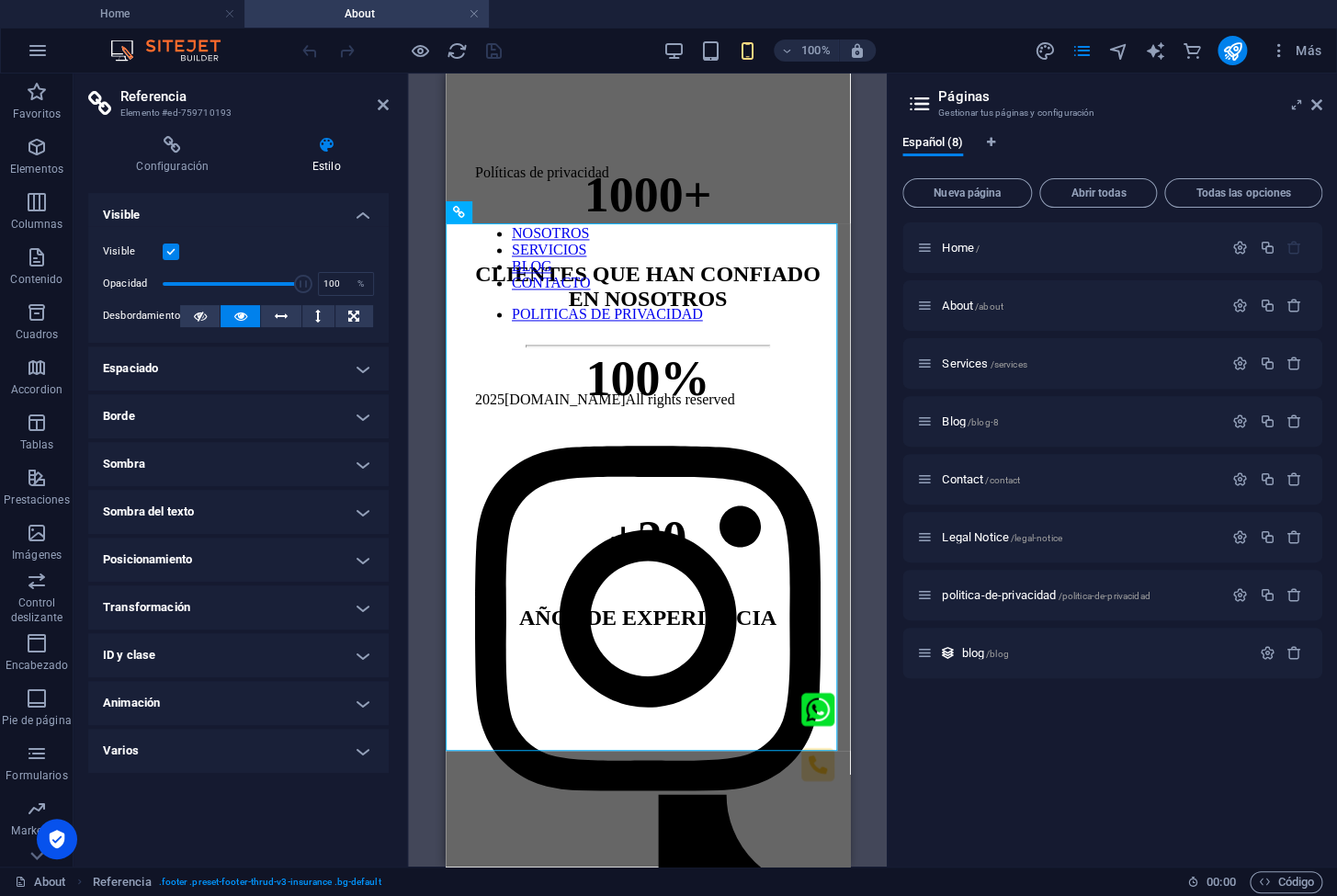 click on "Posicionamiento" at bounding box center (238, 560) 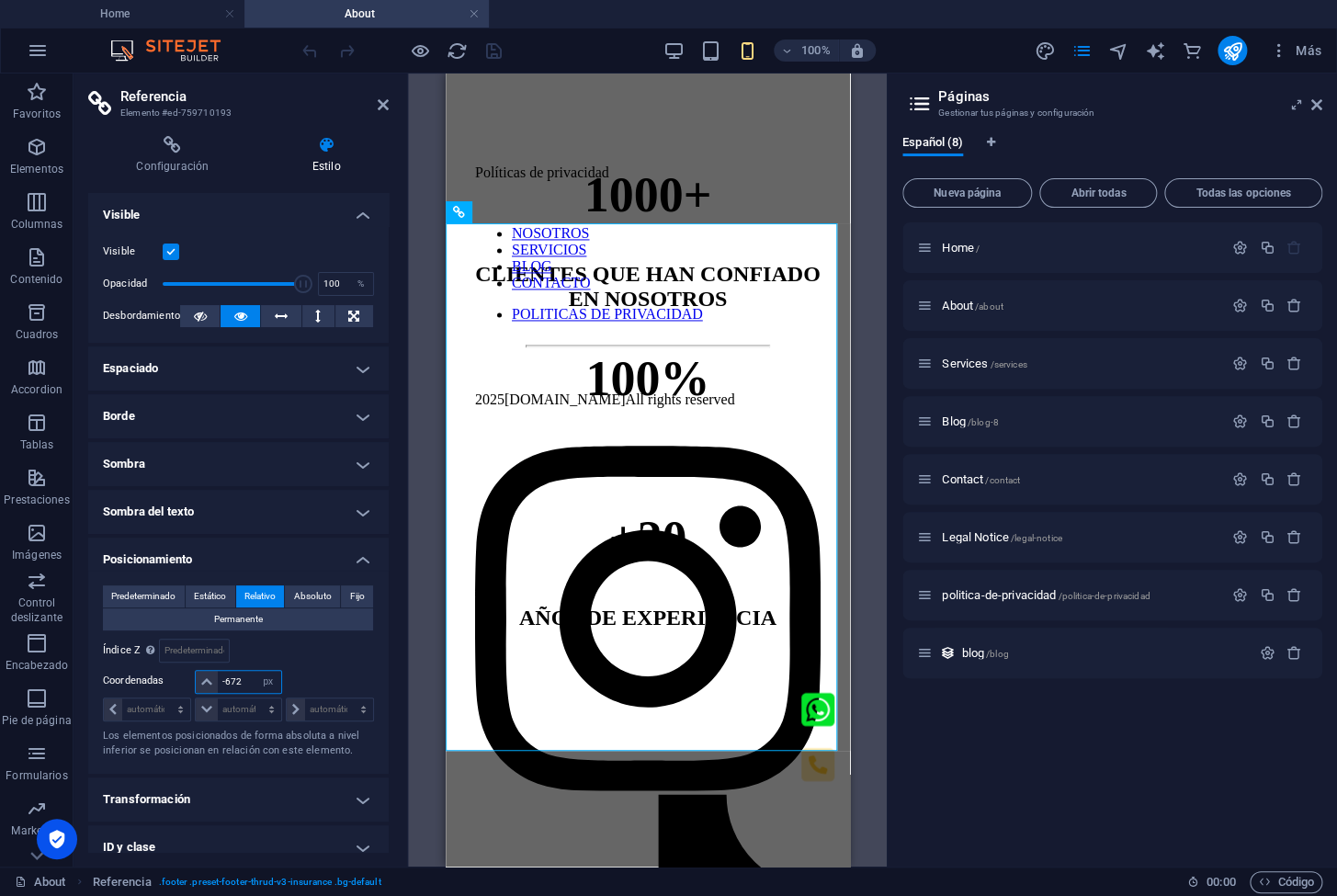 click on "-672" at bounding box center (249, 682) 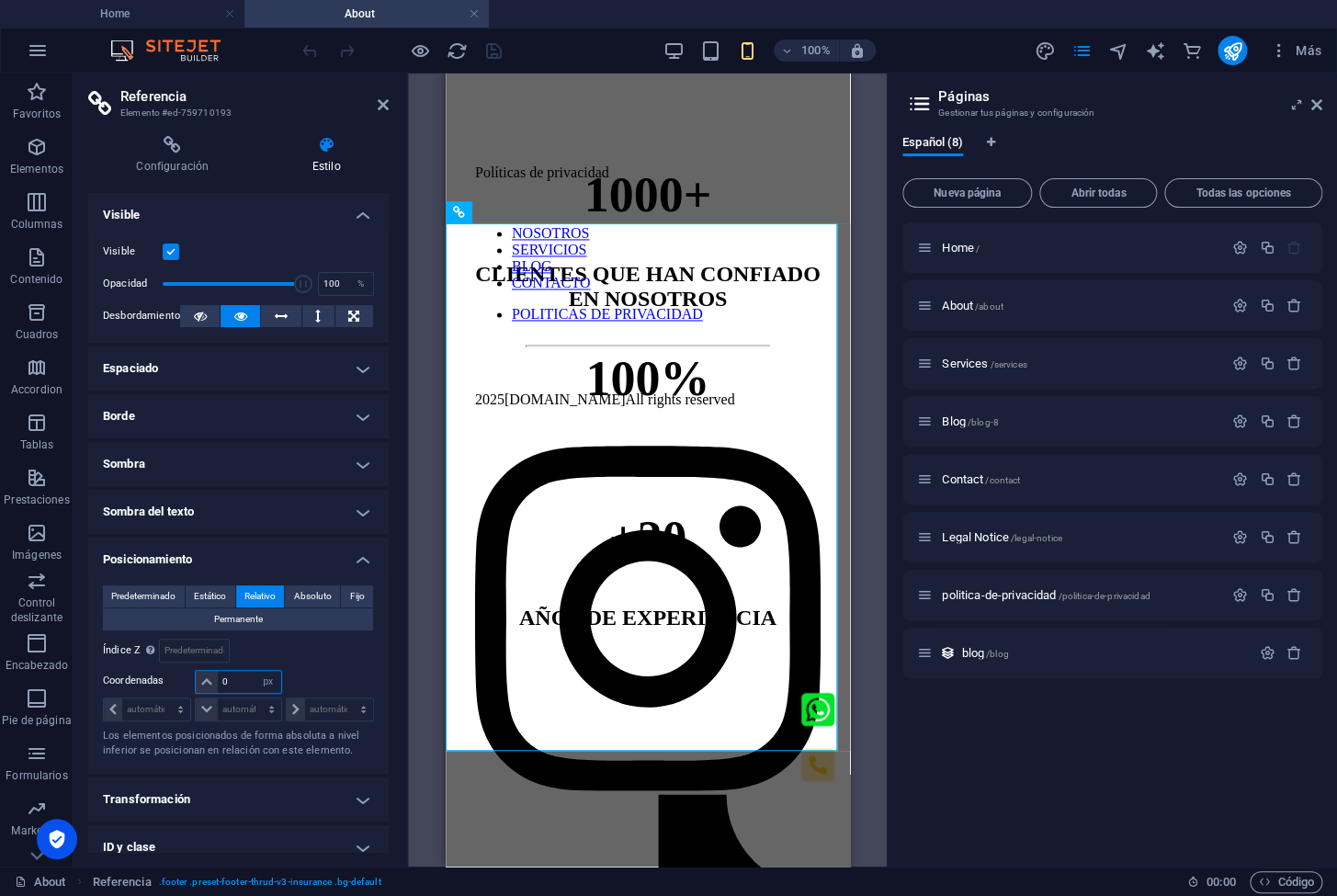 type on "0" 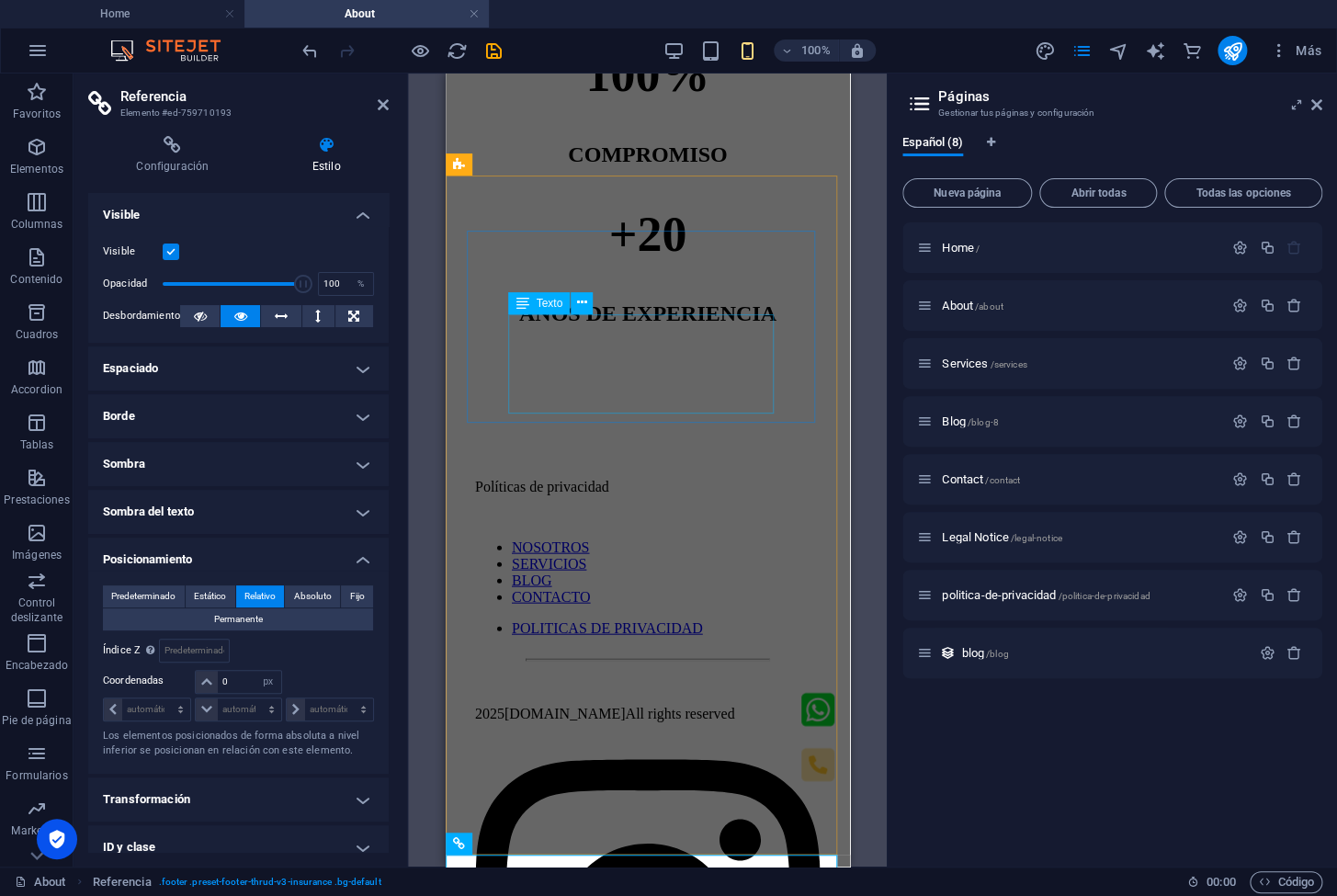 scroll, scrollTop: 1614, scrollLeft: 0, axis: vertical 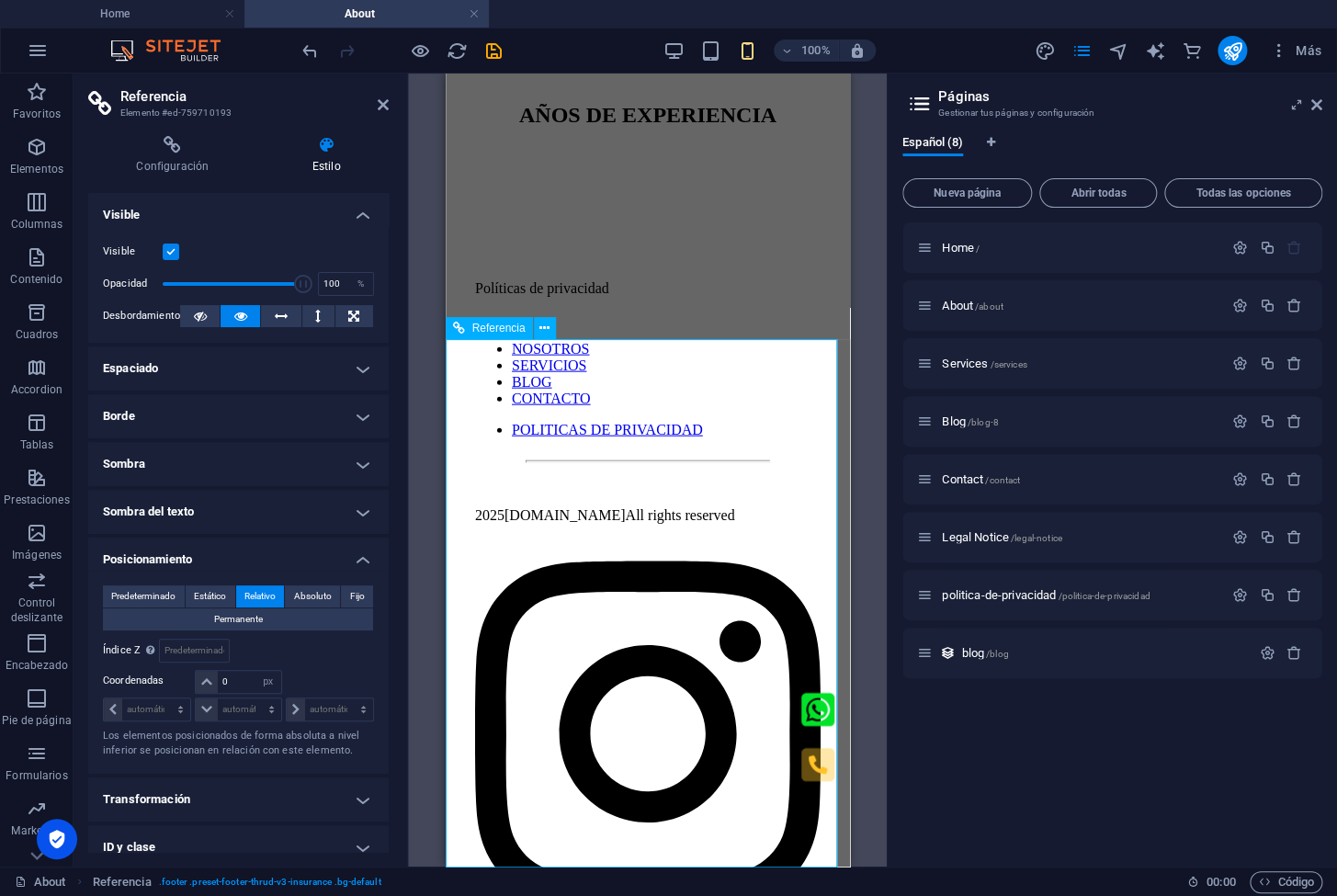 click on "Referencia" at bounding box center [499, 328] 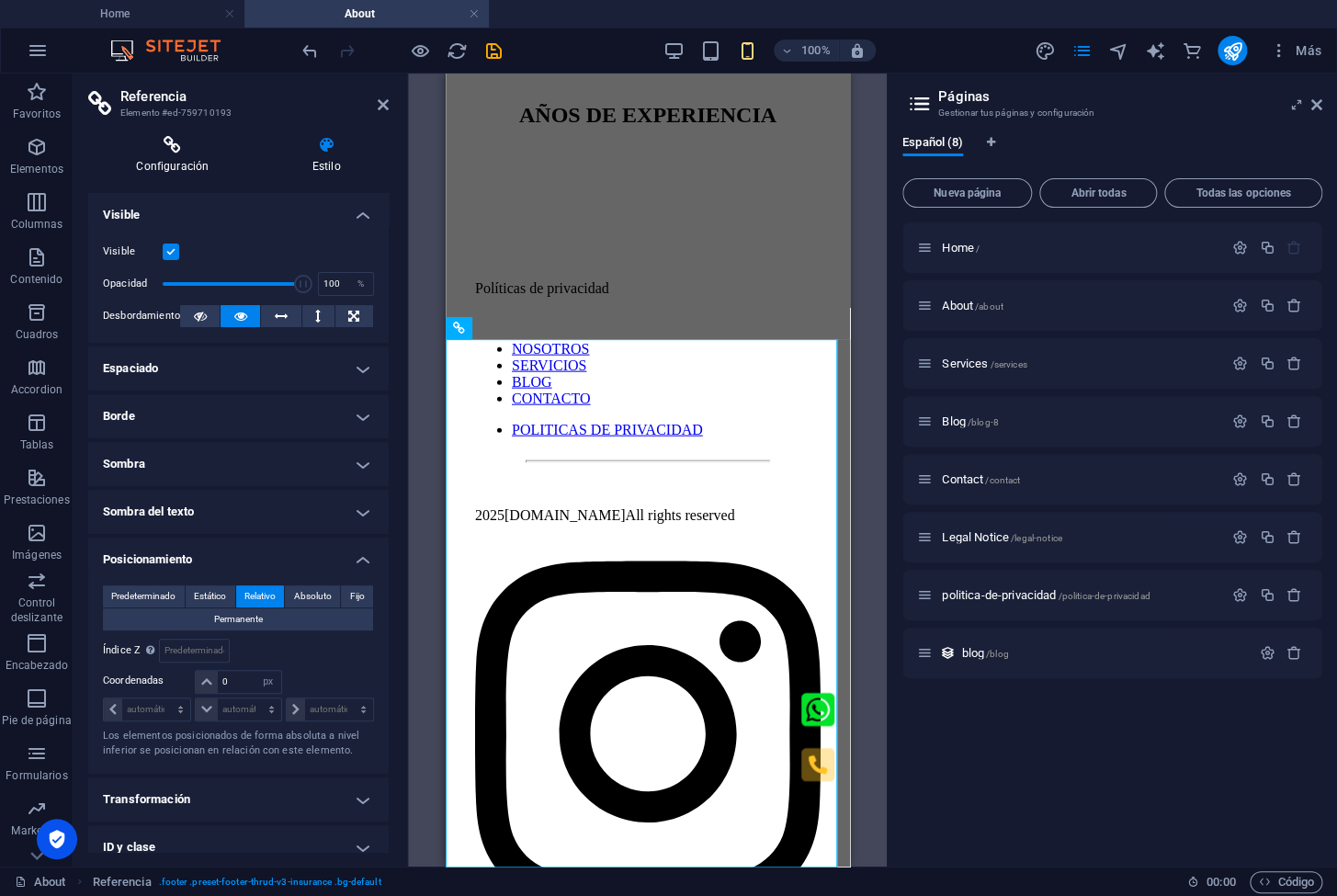 click at bounding box center (172, 145) 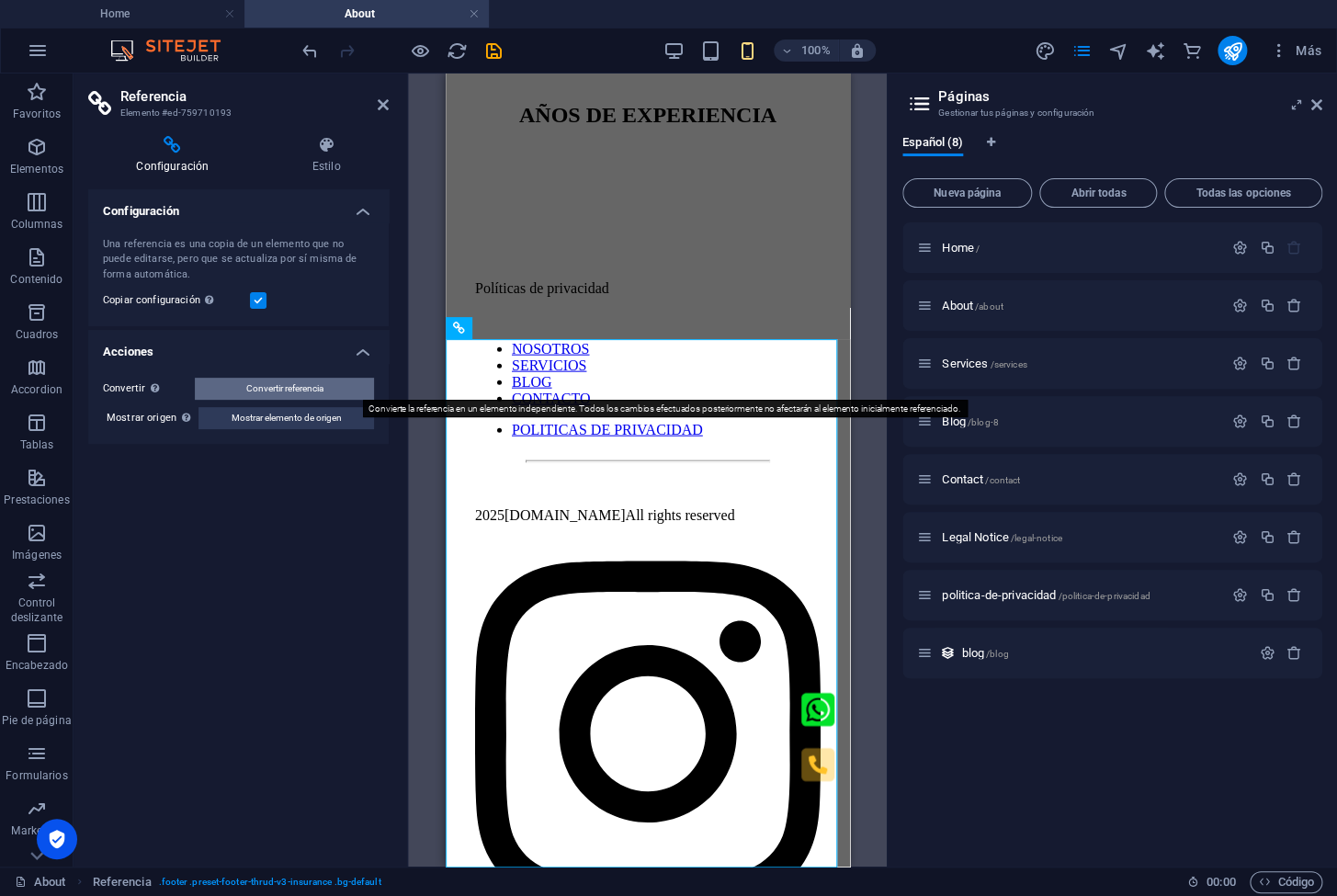 drag, startPoint x: 292, startPoint y: 390, endPoint x: 183, endPoint y: 312, distance: 134.03358 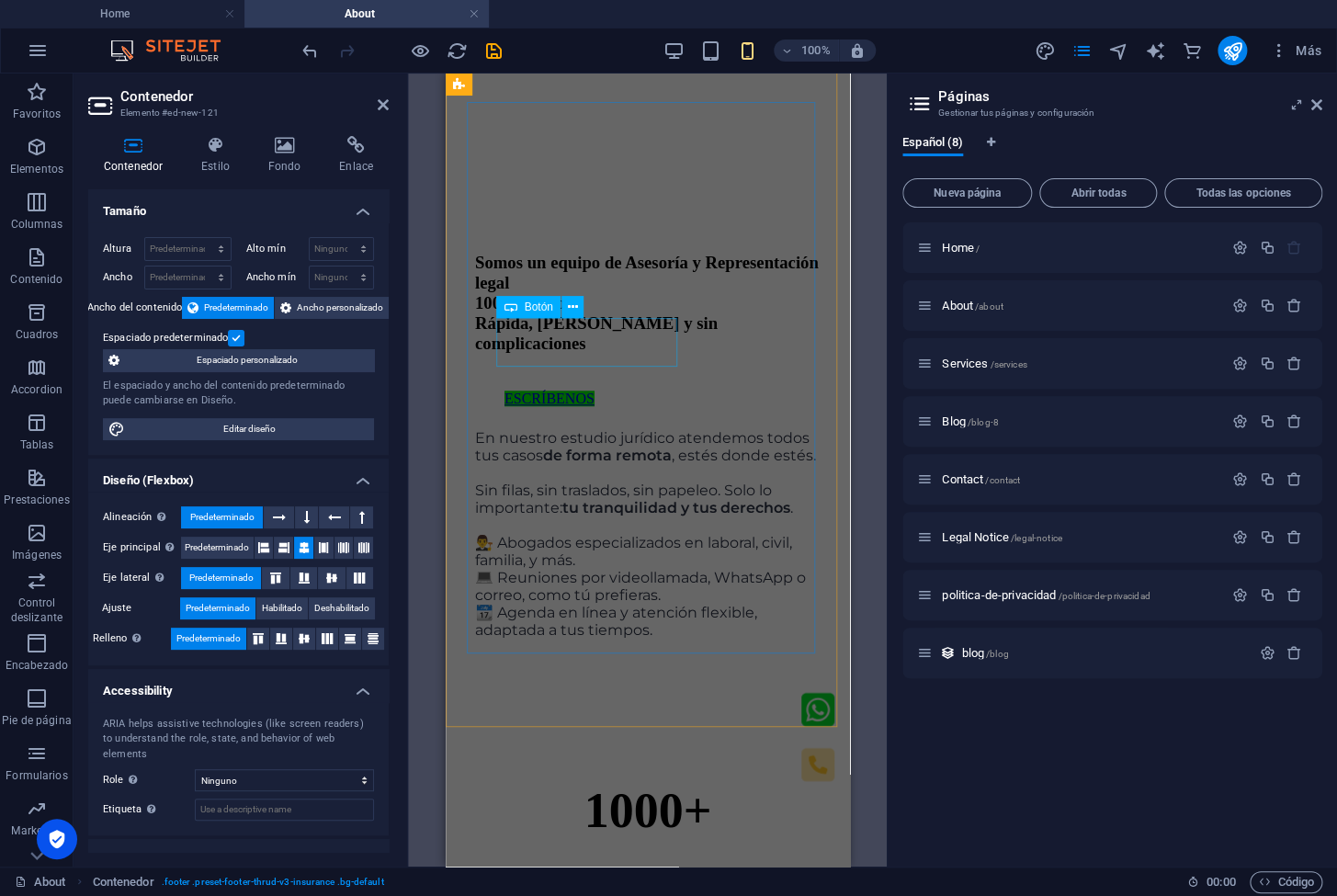 scroll, scrollTop: 444, scrollLeft: 0, axis: vertical 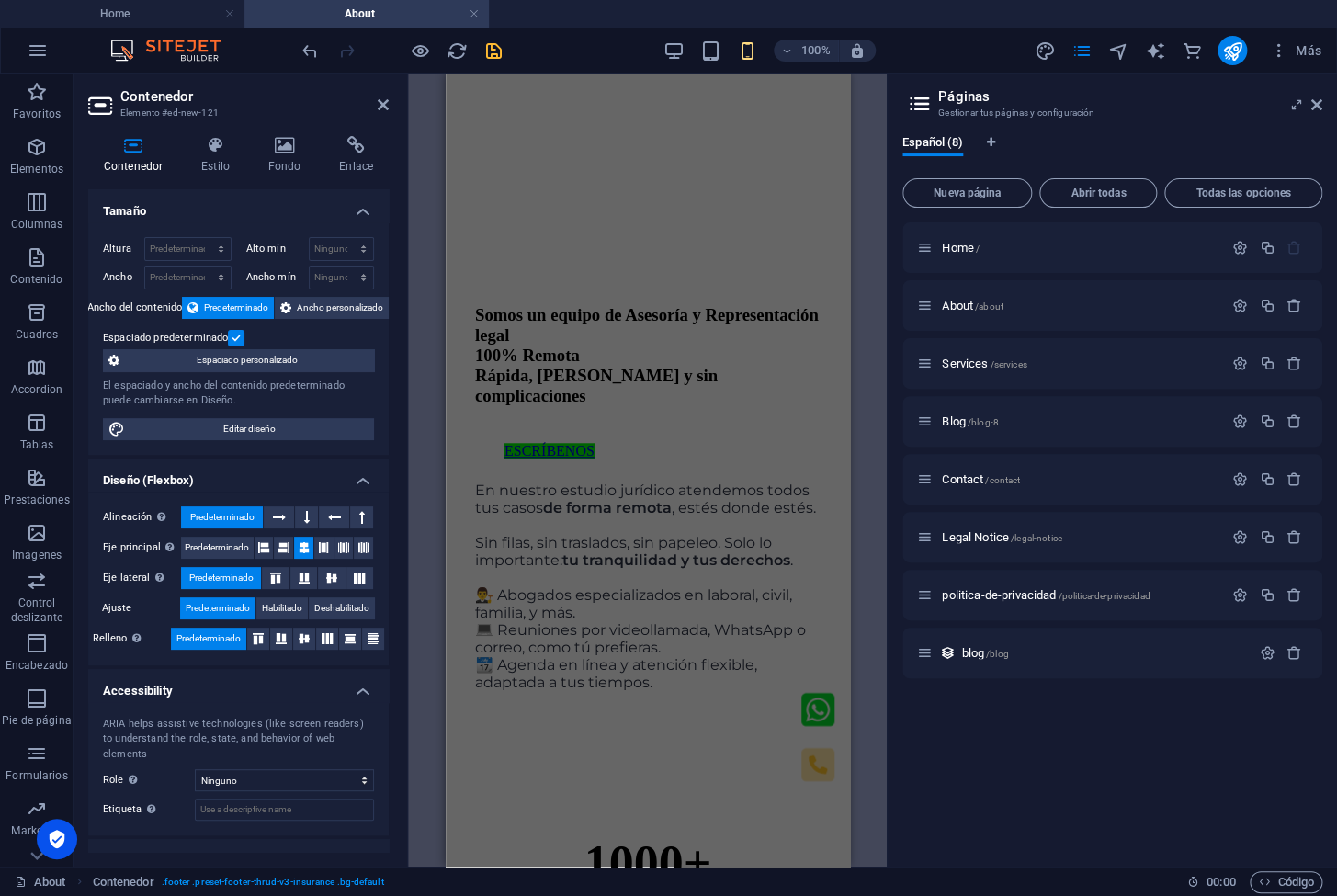 click at bounding box center [493, 51] 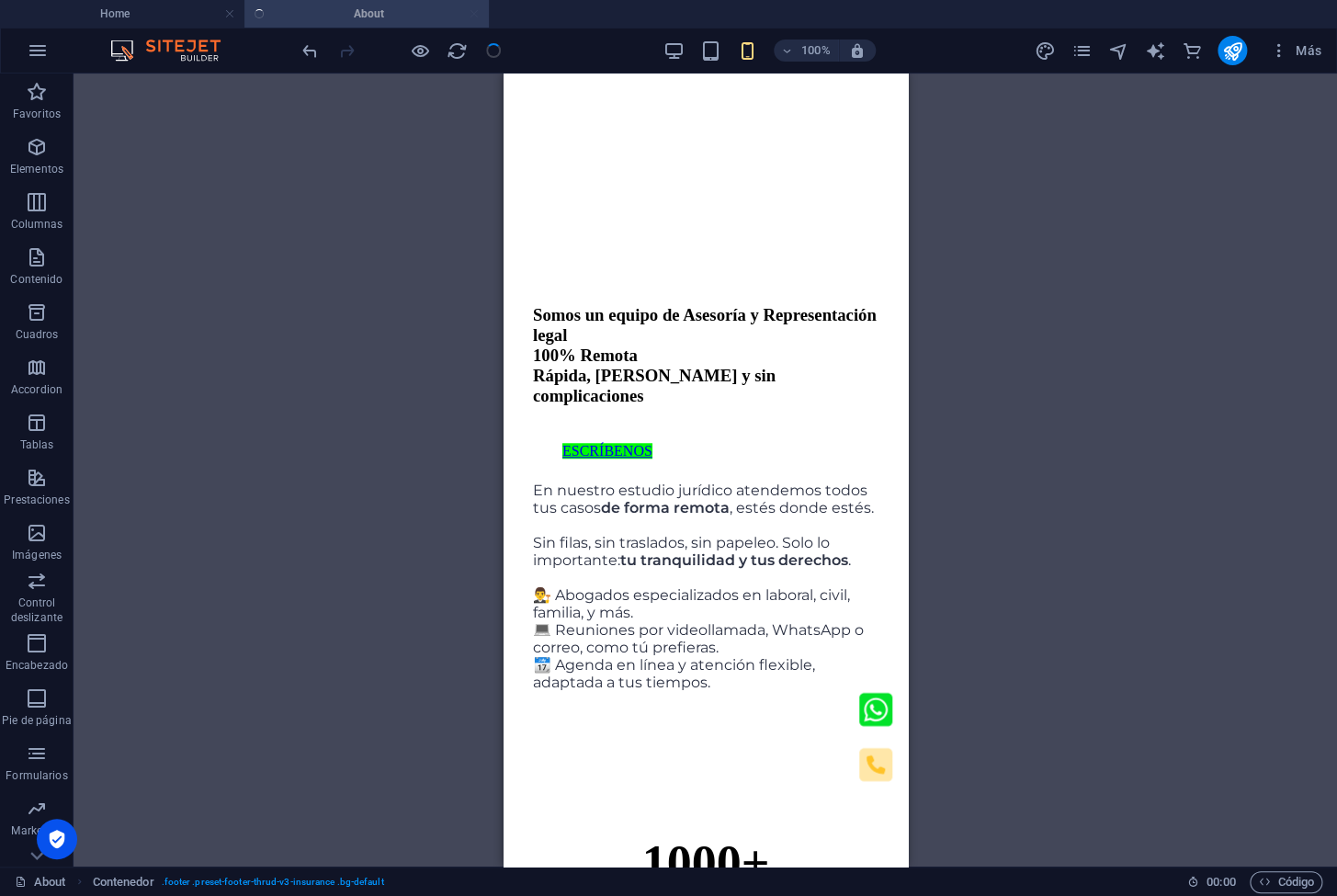 scroll, scrollTop: 1614, scrollLeft: 0, axis: vertical 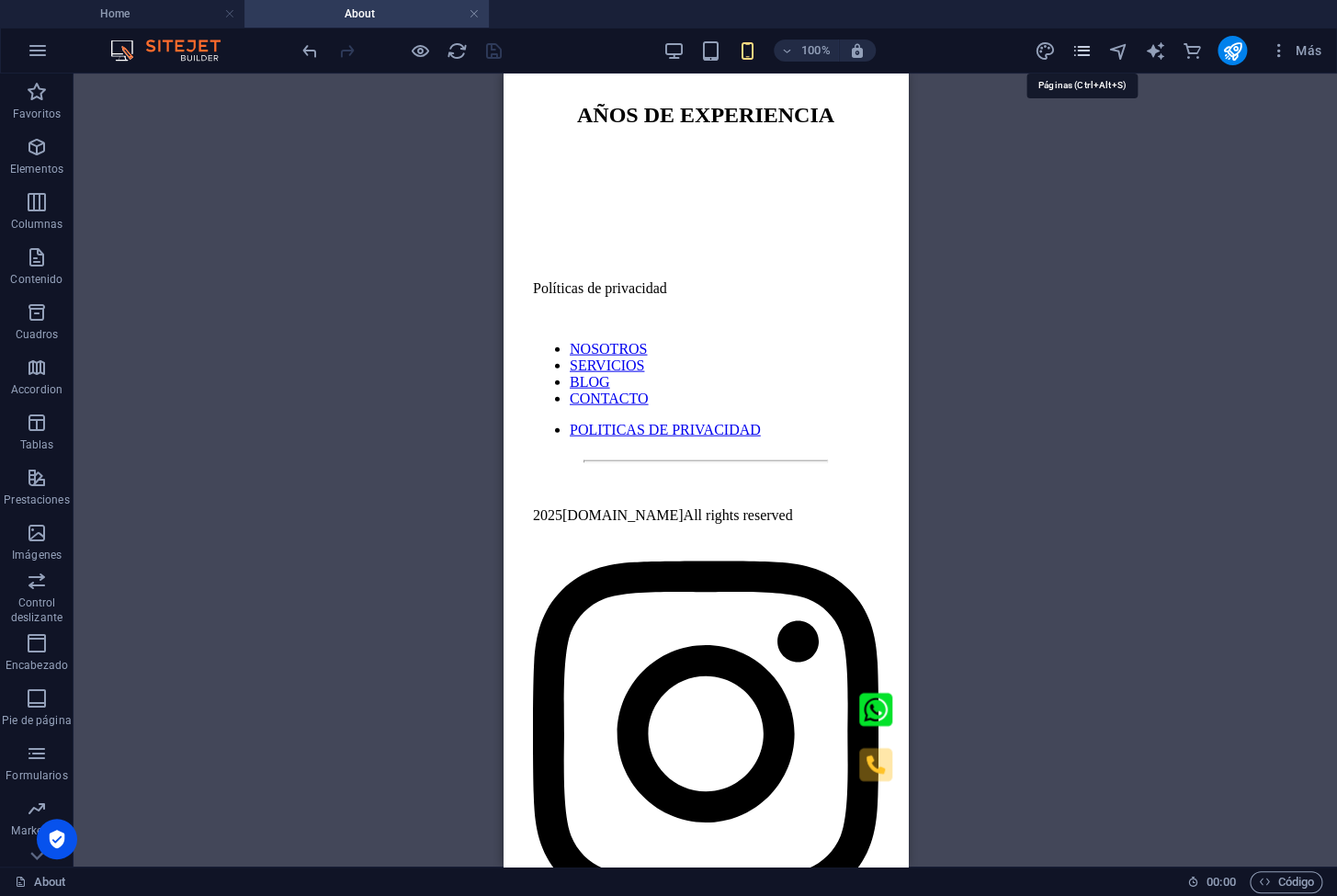 click at bounding box center [1082, 51] 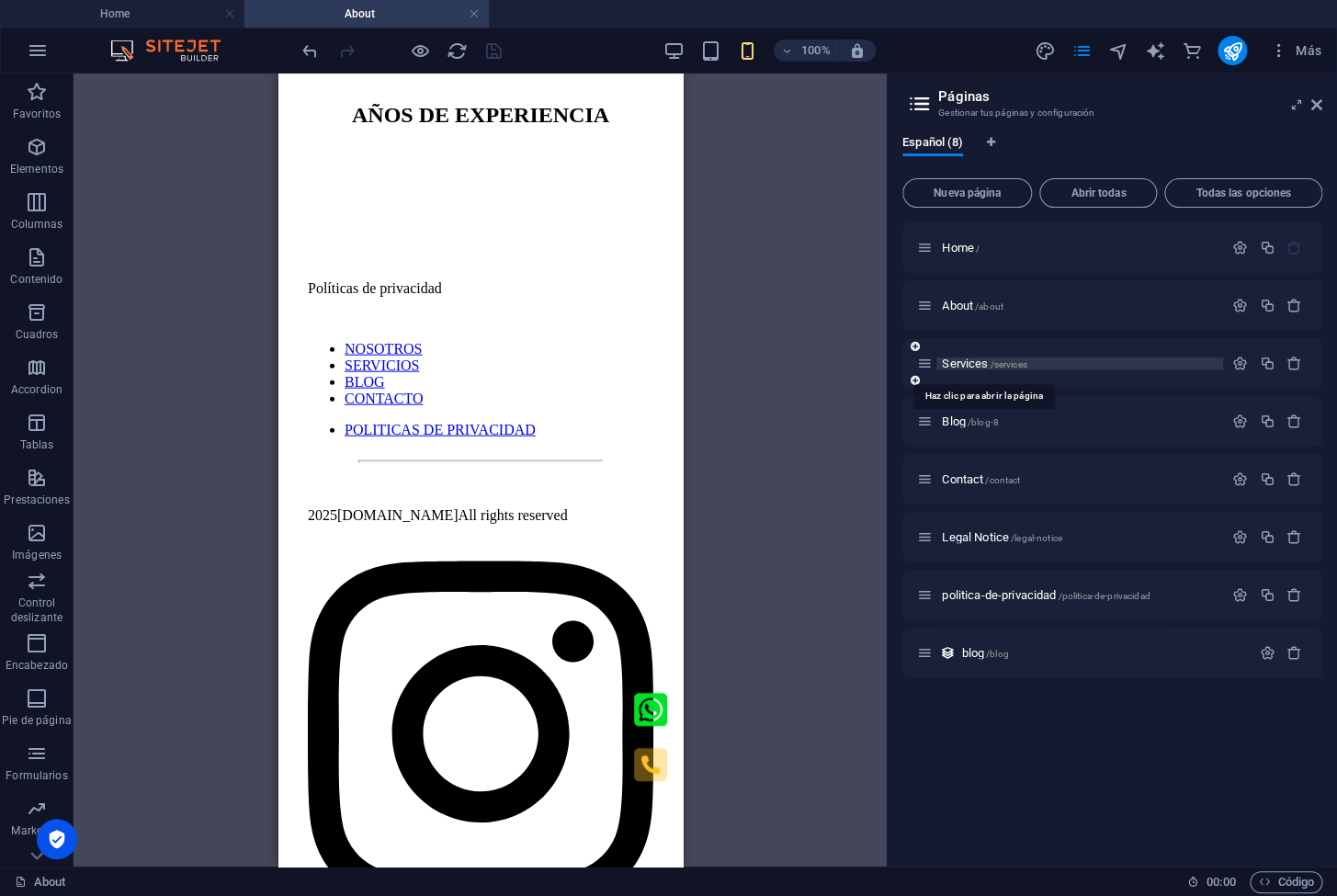 click on "Services /services" at bounding box center (984, 363) 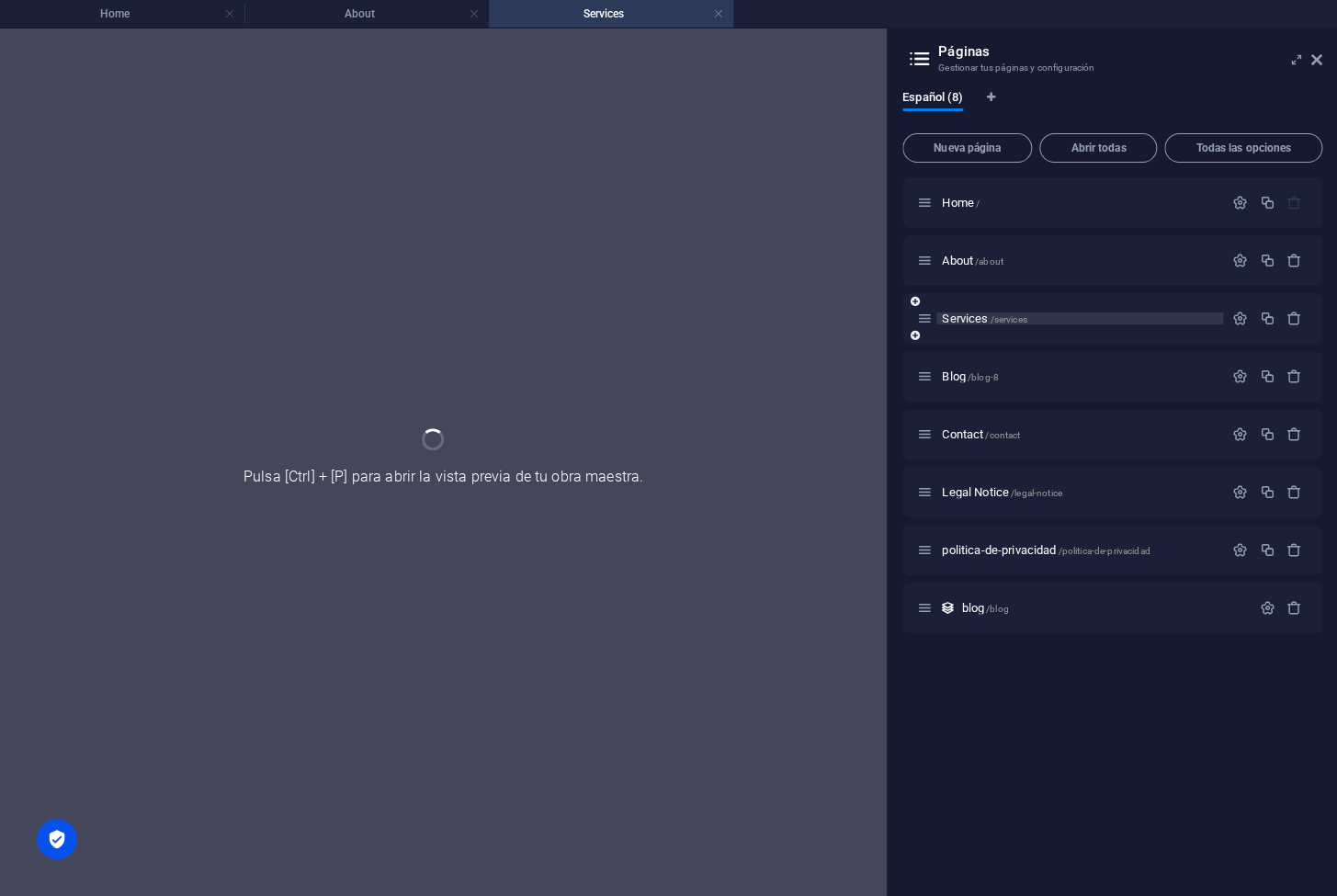 scroll, scrollTop: 0, scrollLeft: 0, axis: both 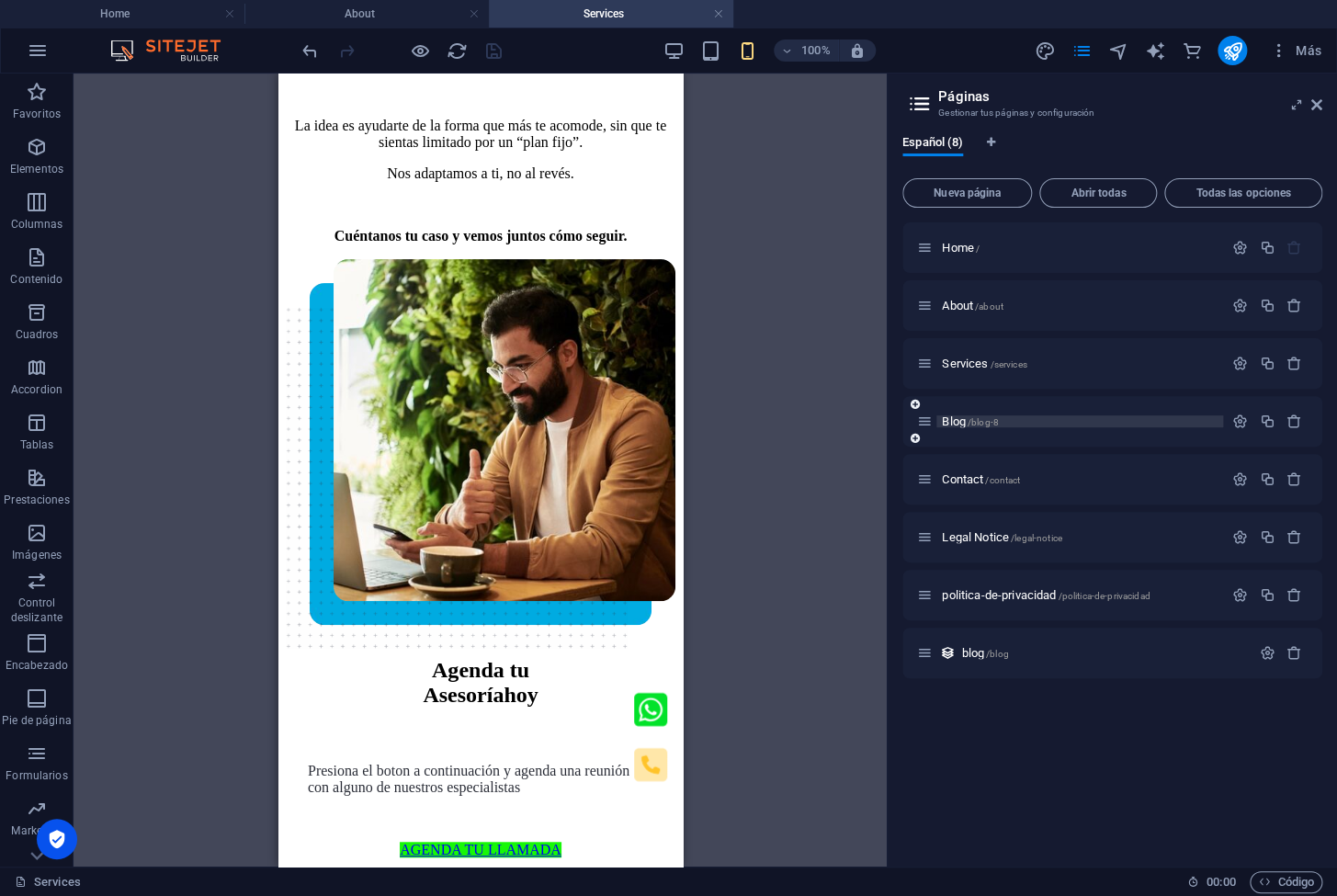 click on "Blog /blog-8" at bounding box center (970, 421) 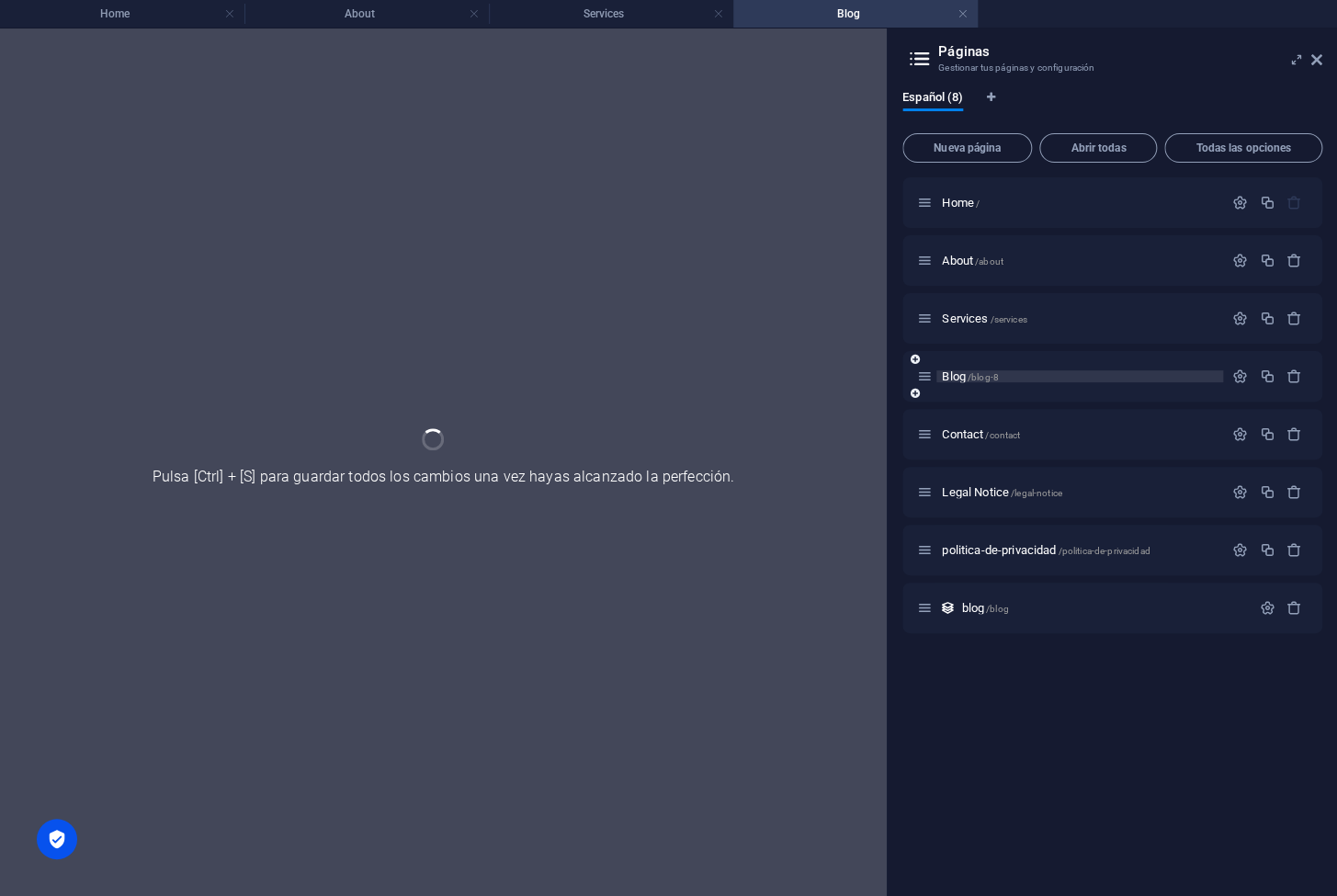 scroll, scrollTop: 0, scrollLeft: 0, axis: both 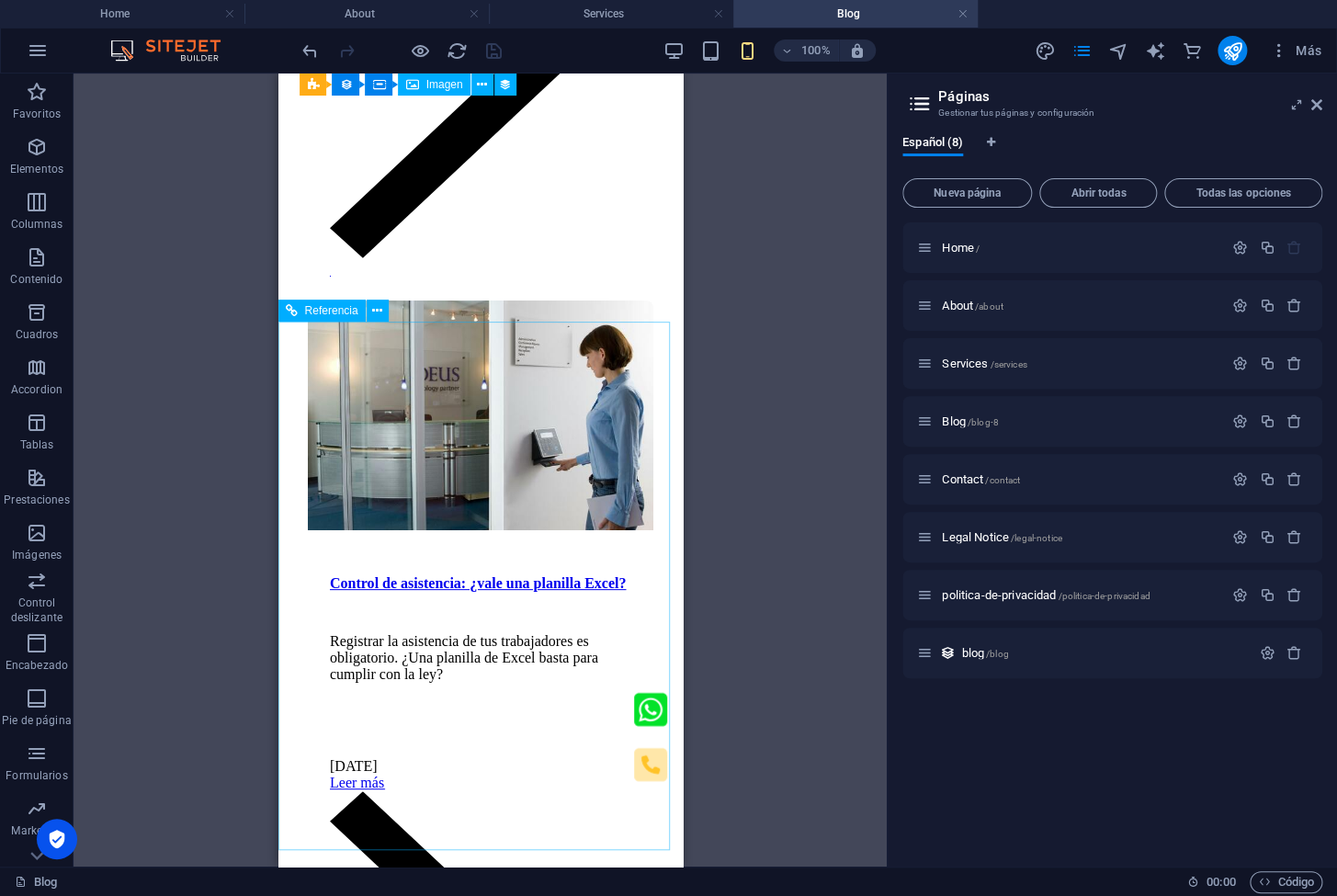 click on "Referencia" at bounding box center (322, 311) 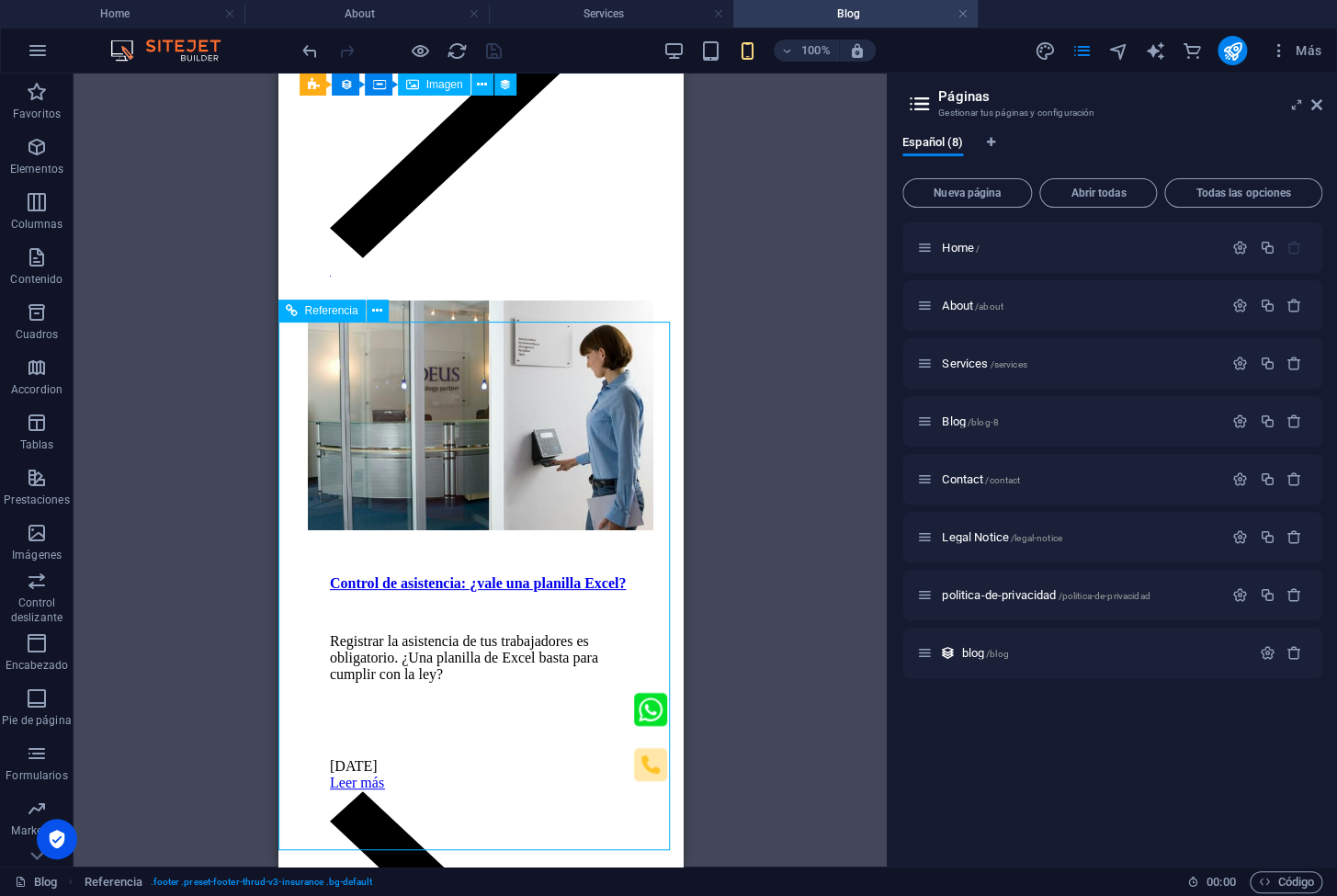 click on "Referencia" at bounding box center [322, 311] 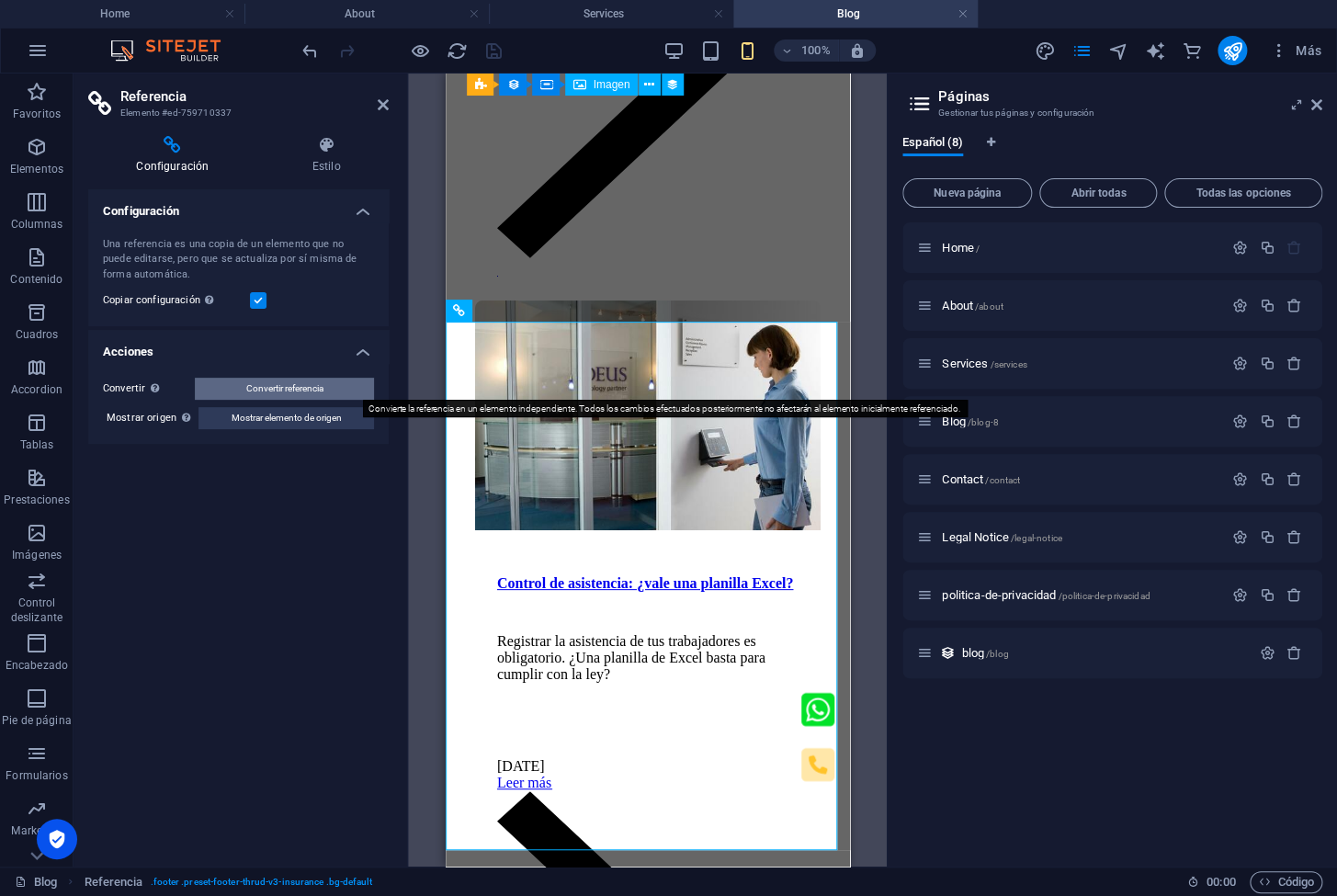 click on "Convertir referencia" at bounding box center [285, 389] 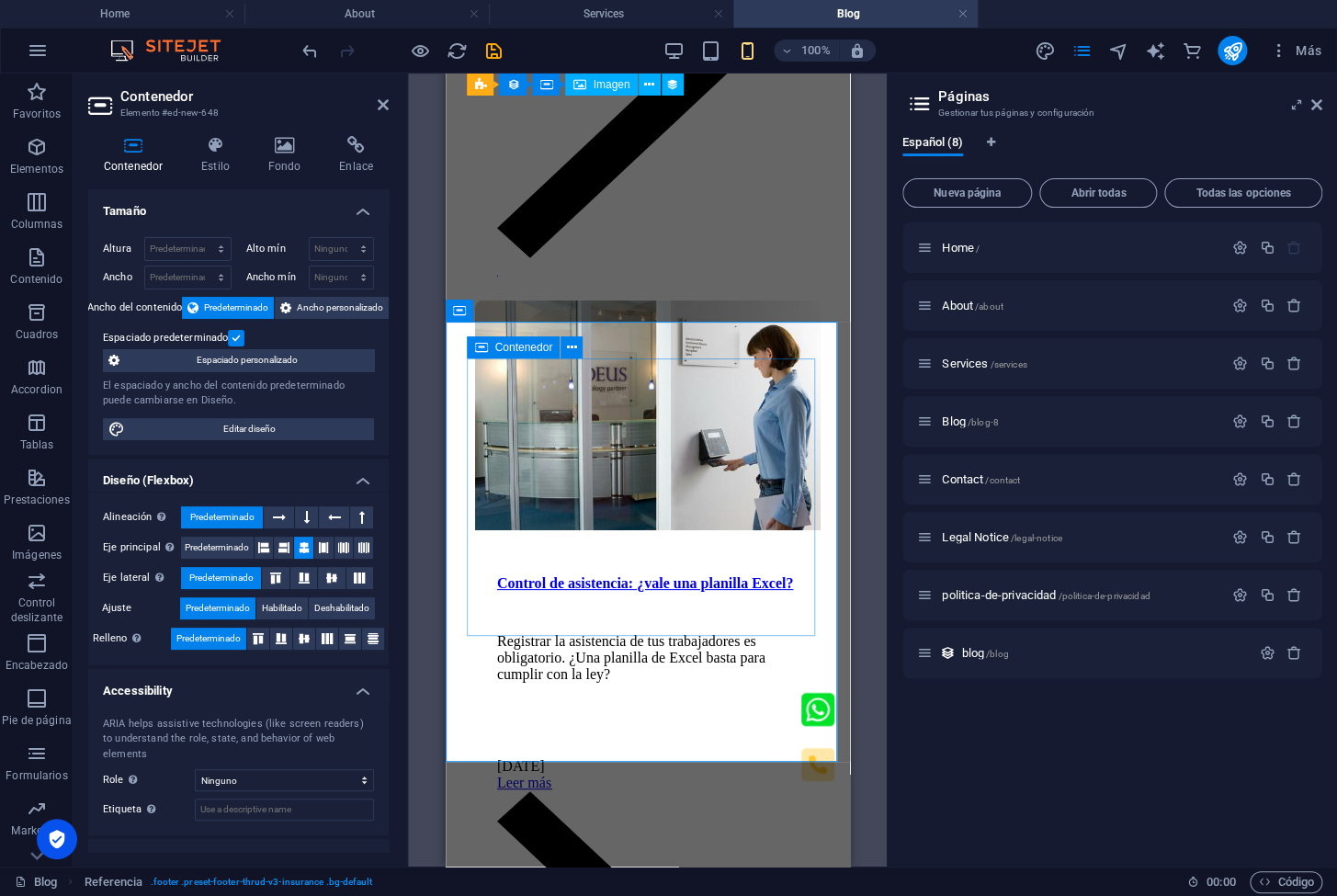 select on "px" 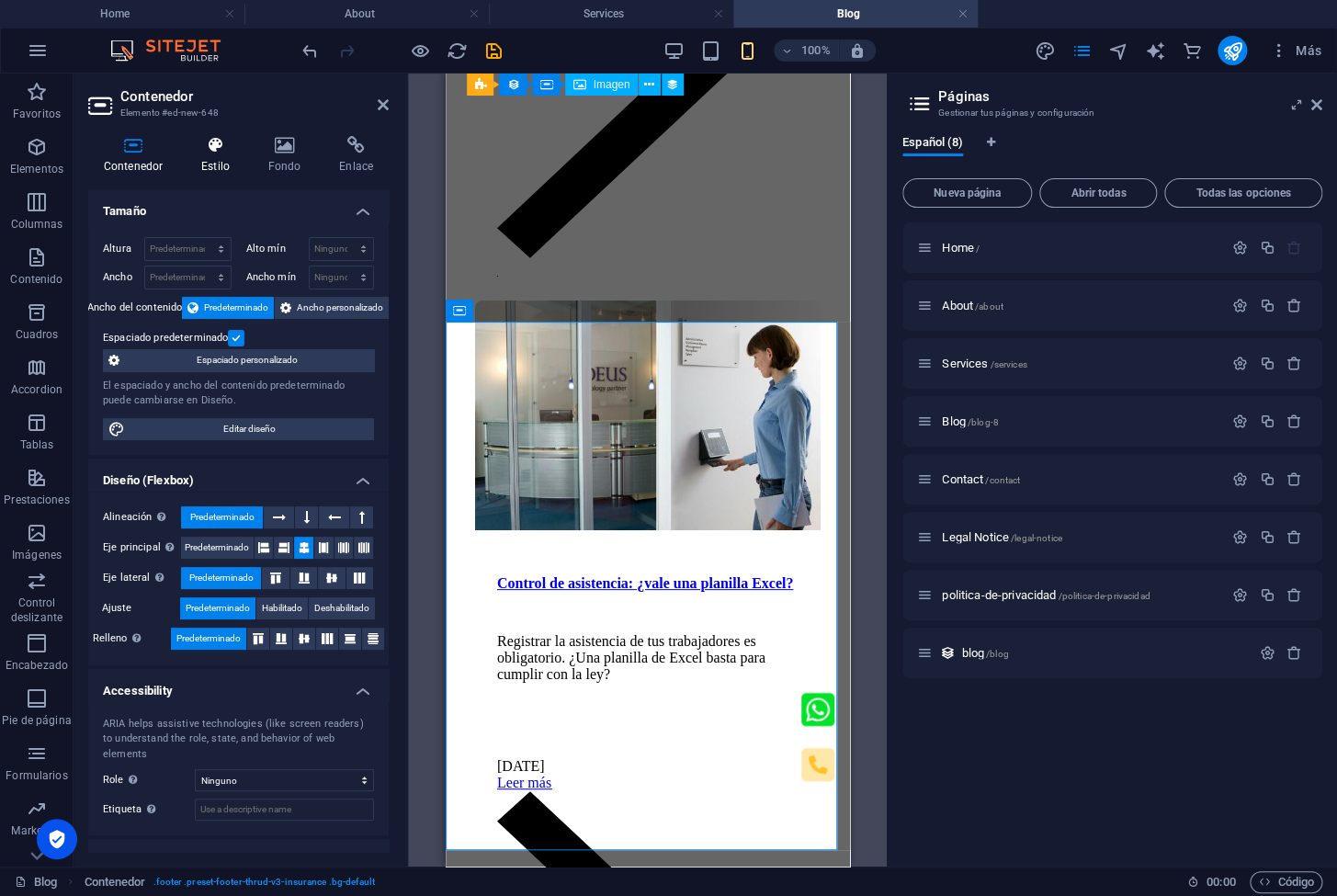 click at bounding box center [215, 145] 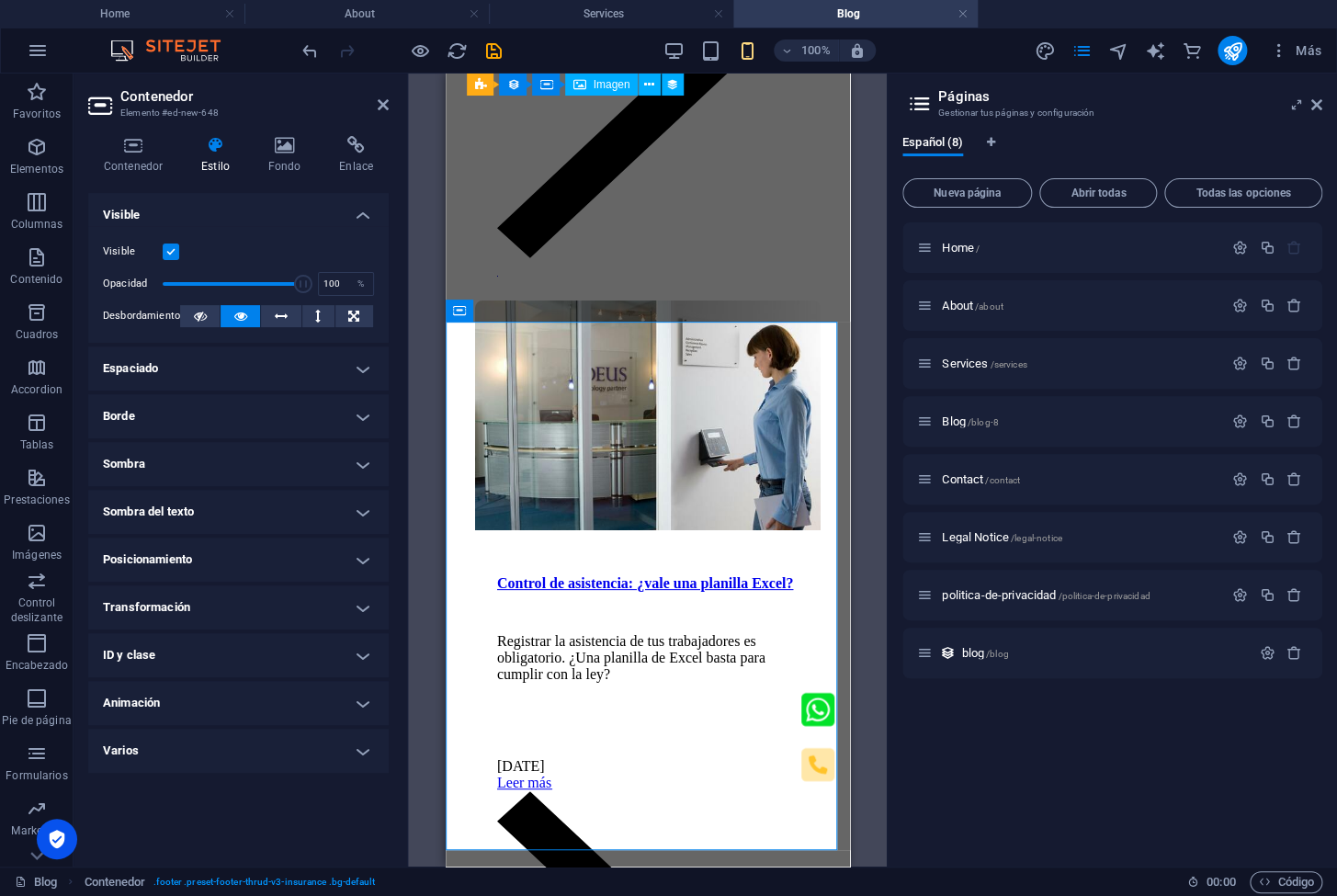 click on "Posicionamiento" at bounding box center [238, 560] 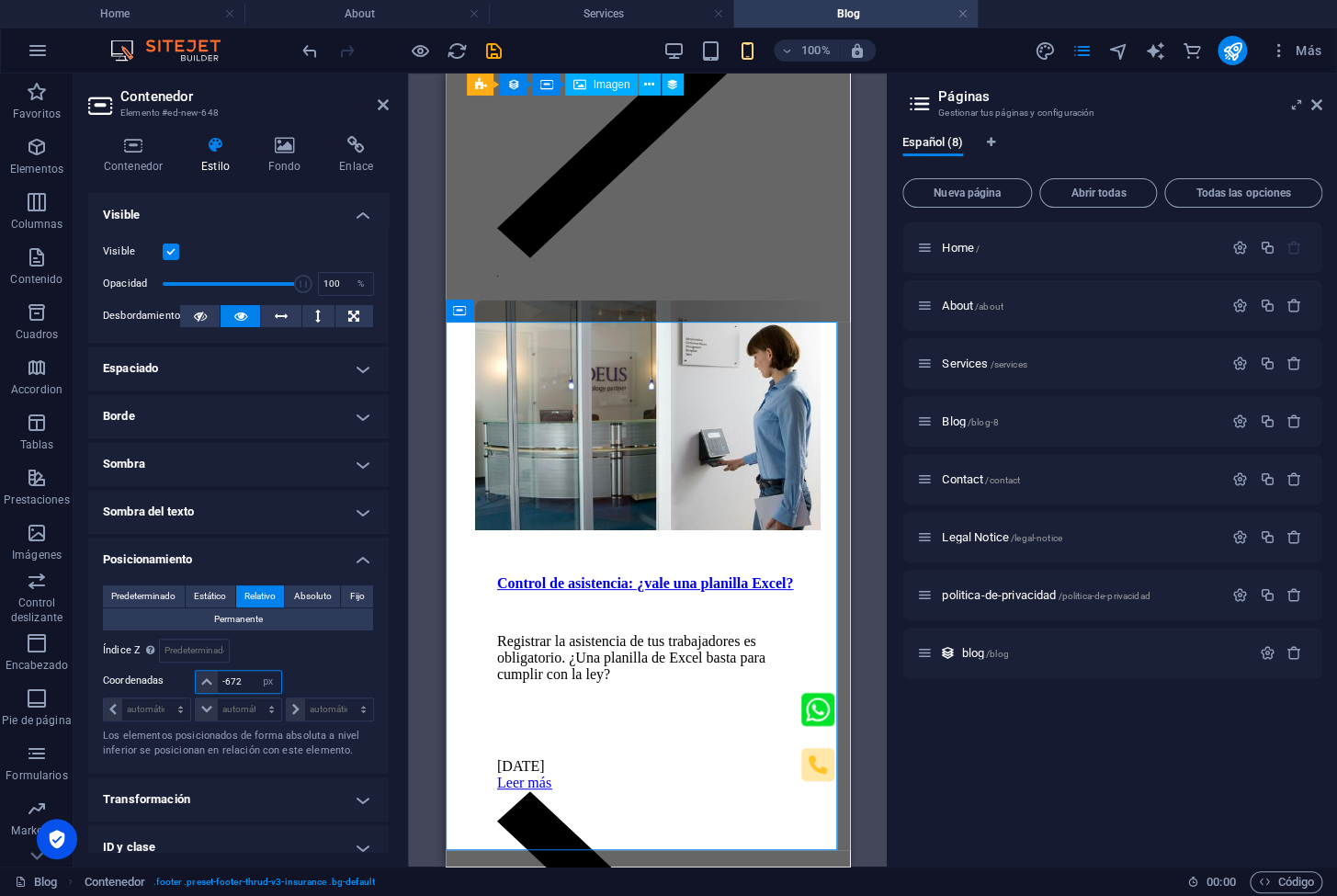 click on "-672" at bounding box center (249, 682) 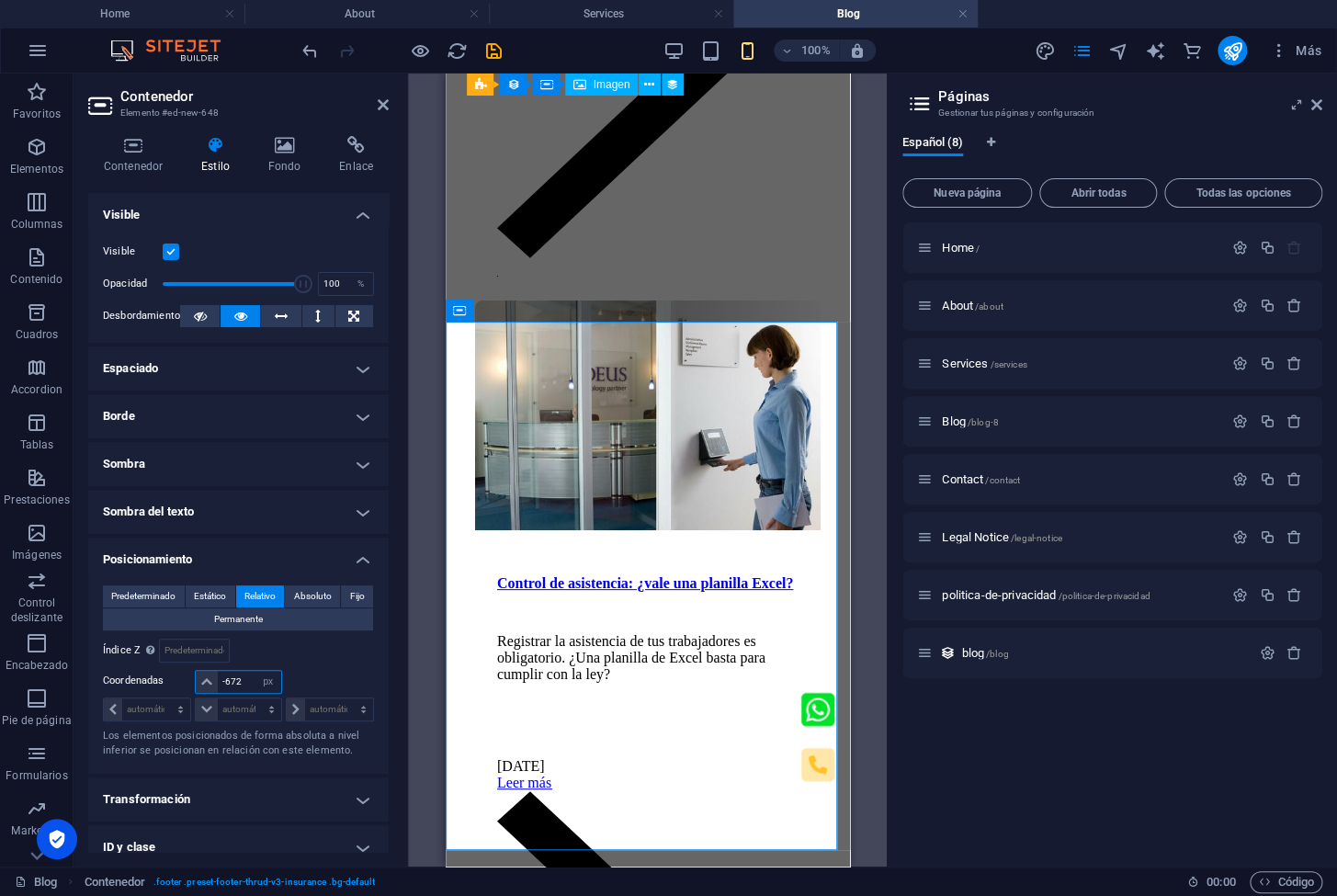 click on "-672" at bounding box center (249, 682) 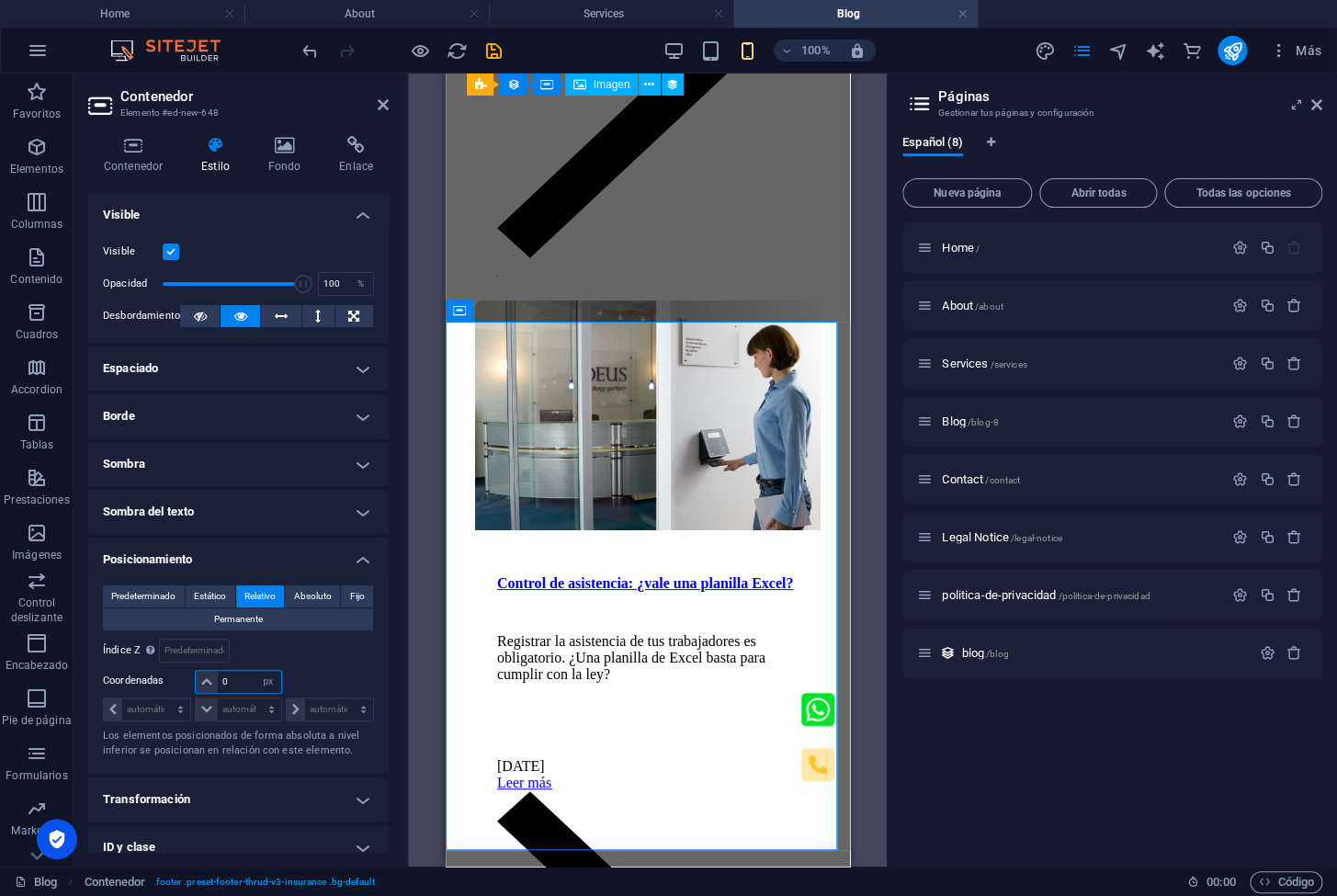 type on "0" 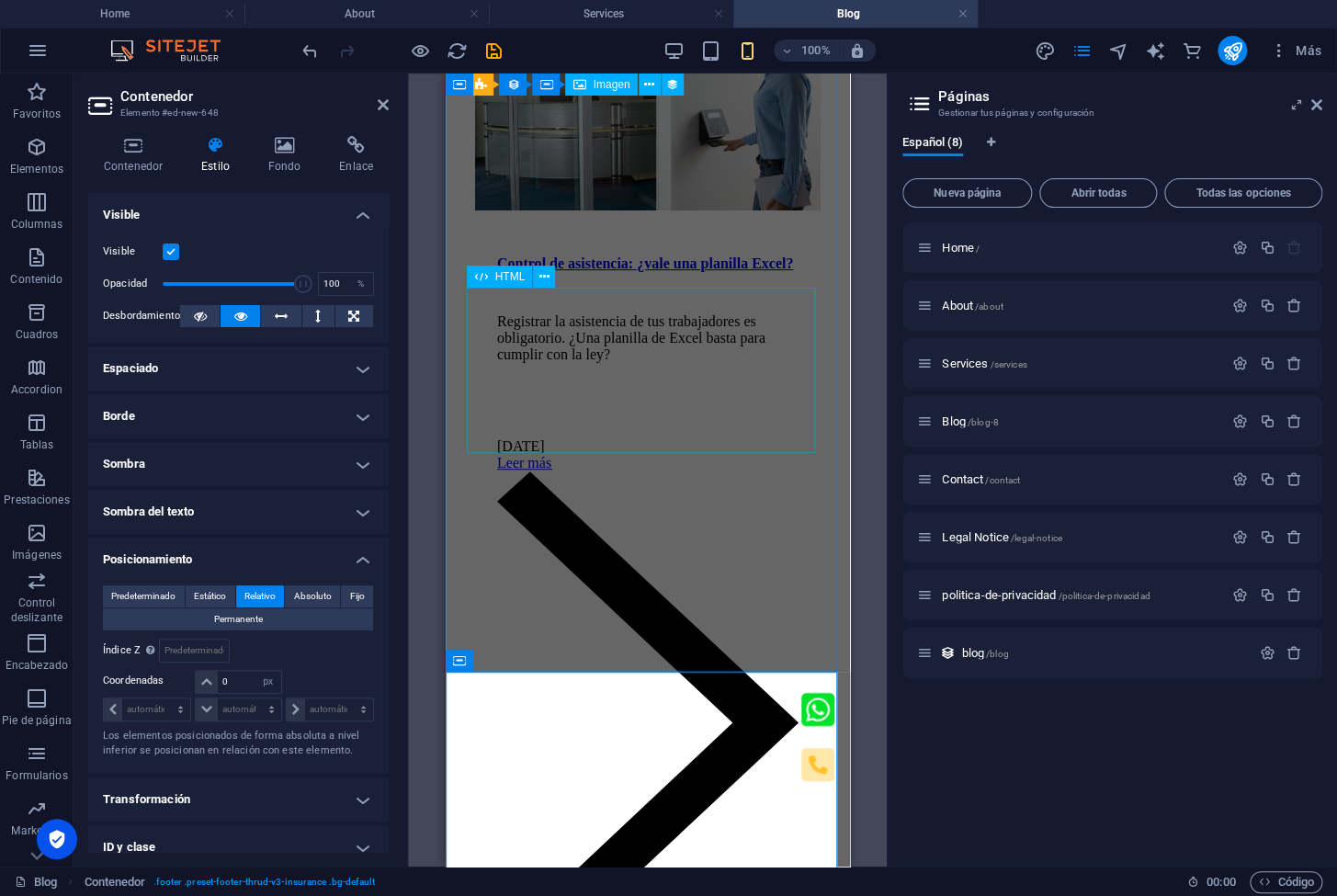 scroll, scrollTop: 5947, scrollLeft: 0, axis: vertical 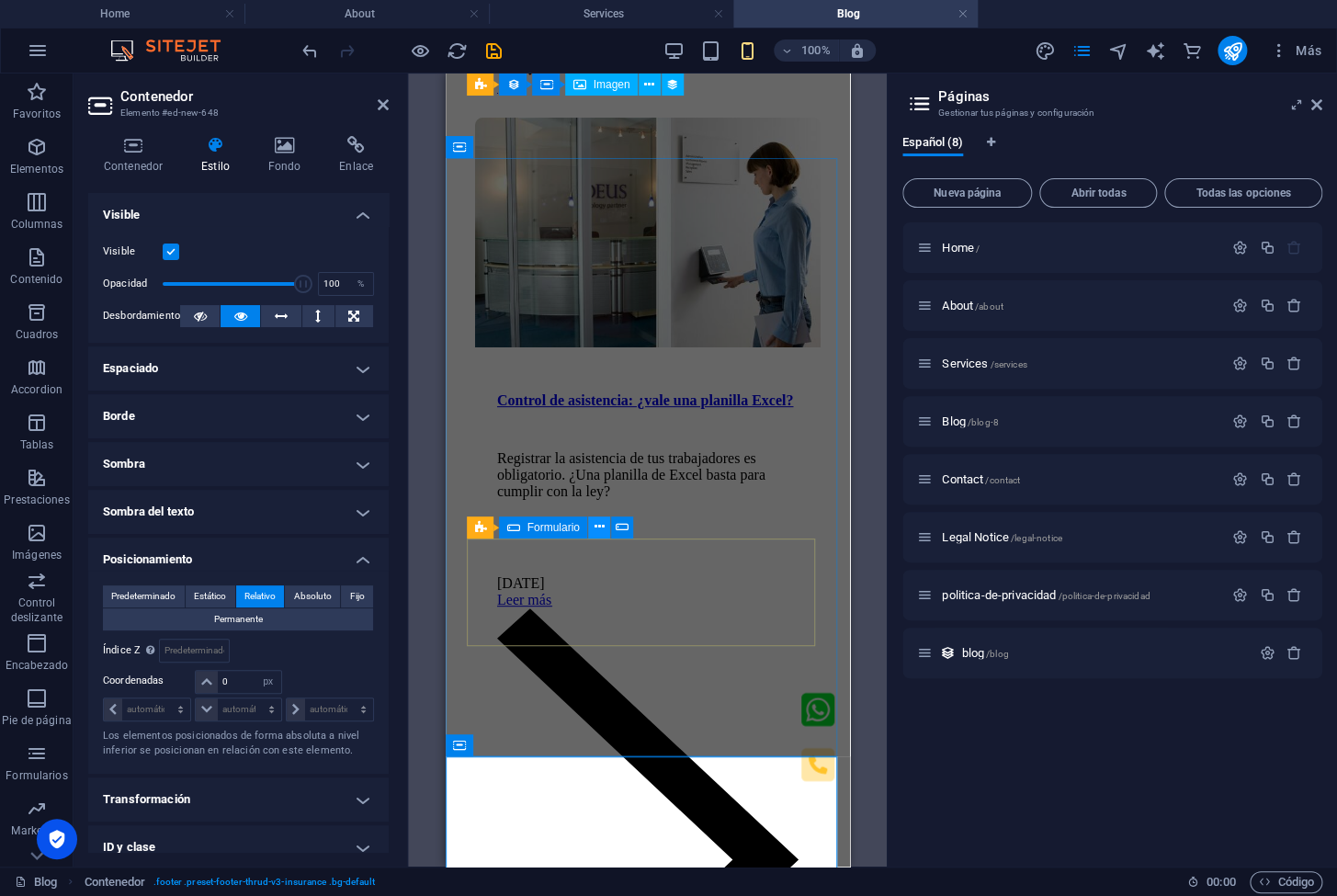 click at bounding box center [598, 527] 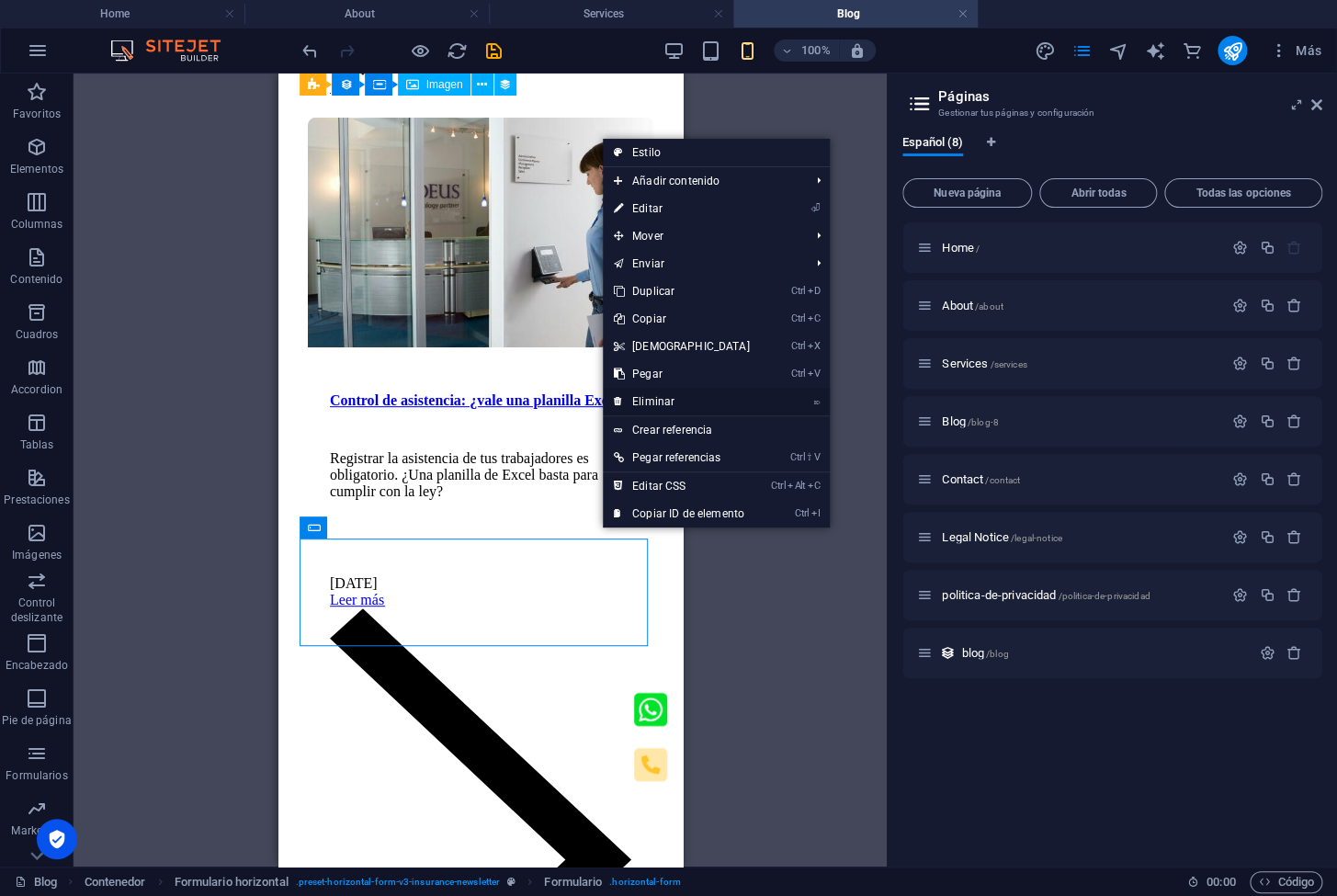 click on "⌦  Eliminar" at bounding box center [682, 402] 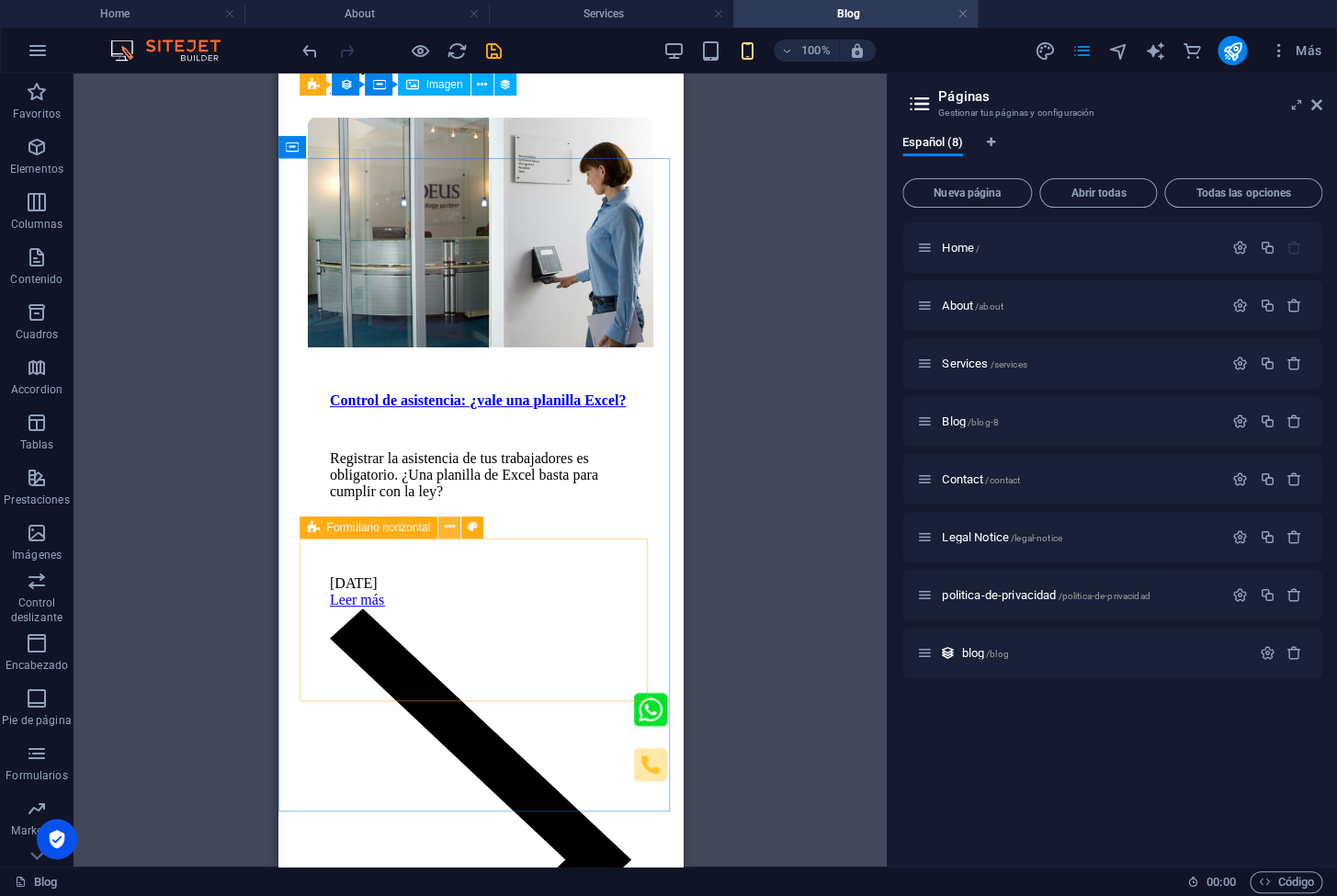 click at bounding box center (449, 527) 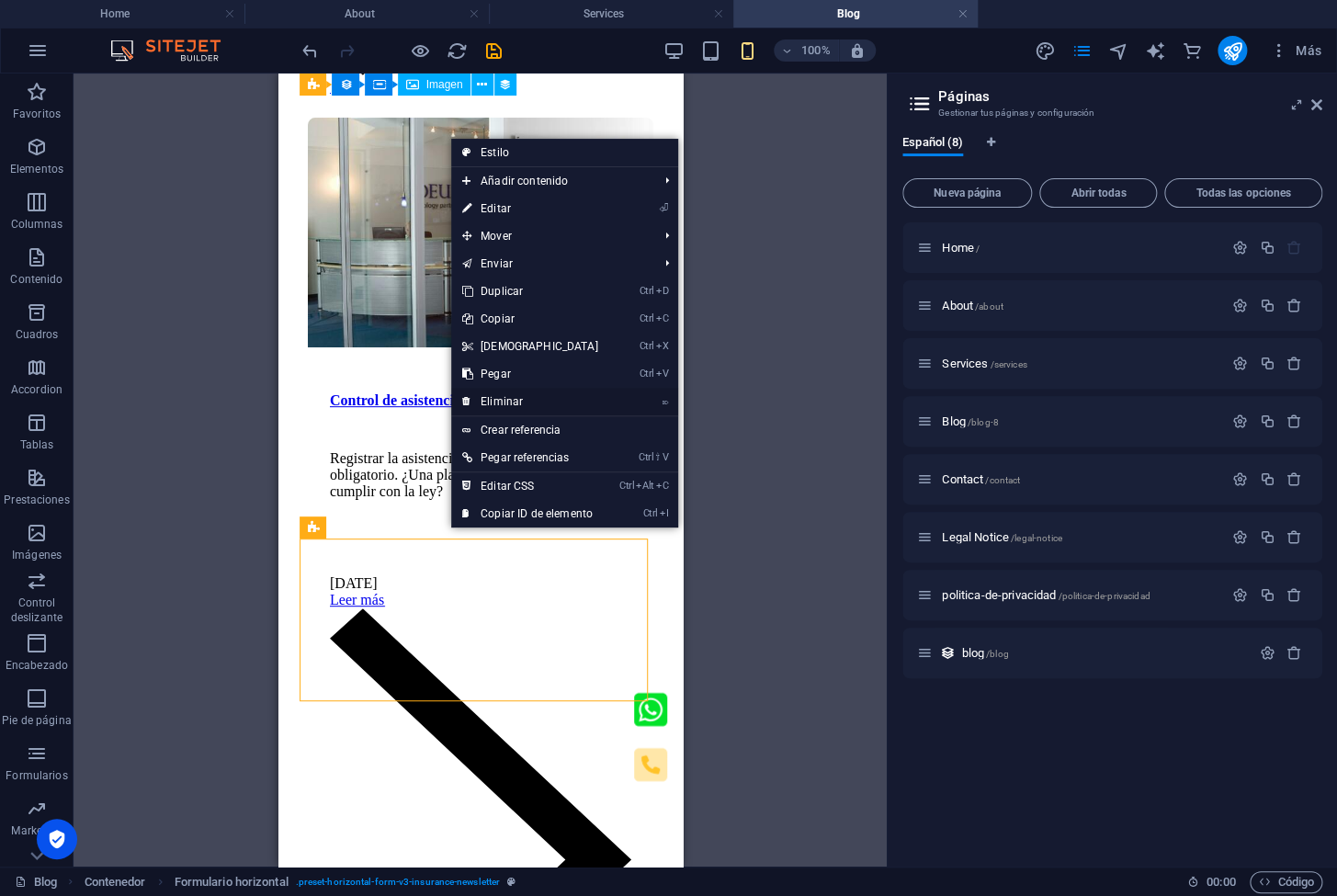 drag, startPoint x: 525, startPoint y: 395, endPoint x: 250, endPoint y: 323, distance: 284.26924 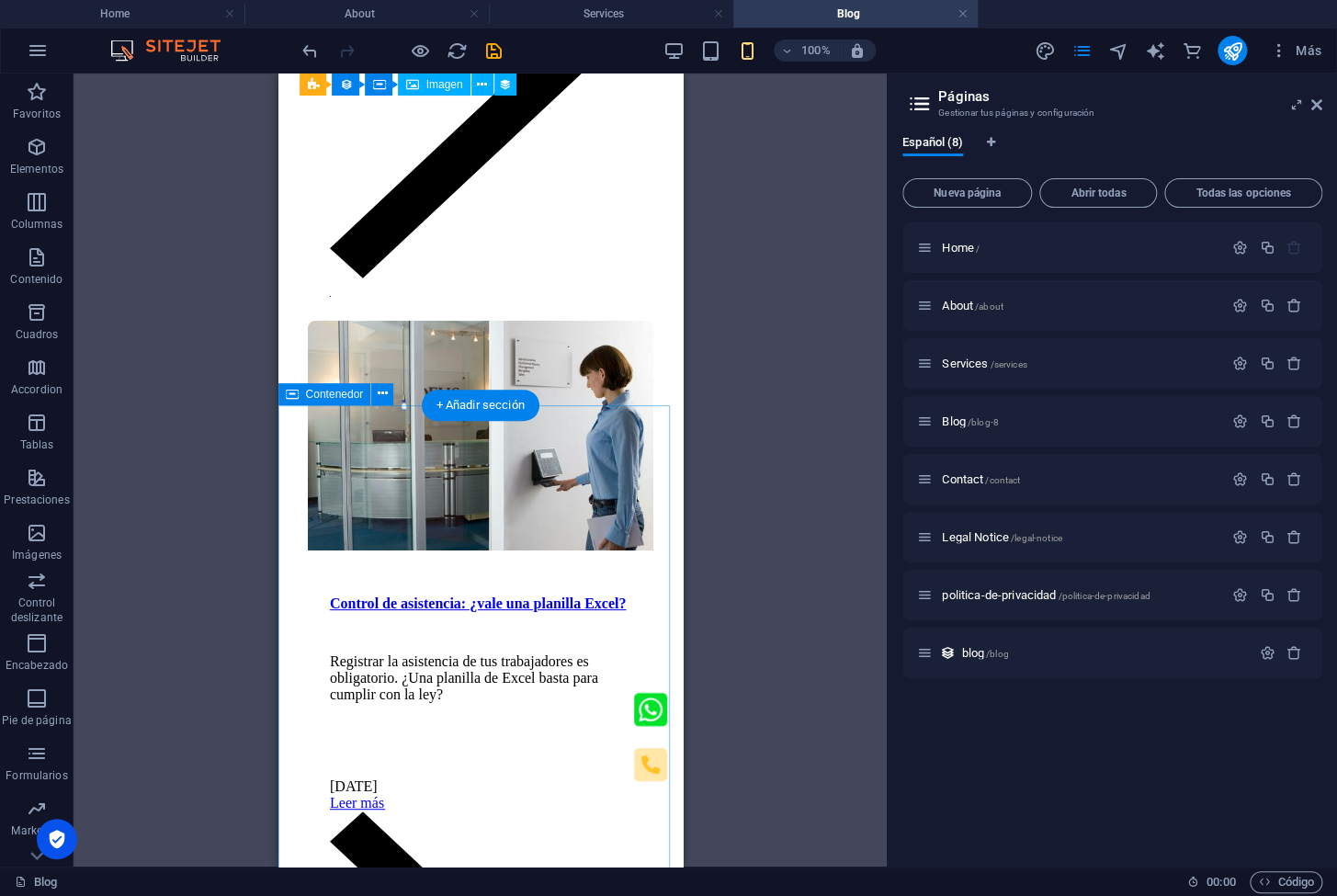 scroll, scrollTop: 5697, scrollLeft: 0, axis: vertical 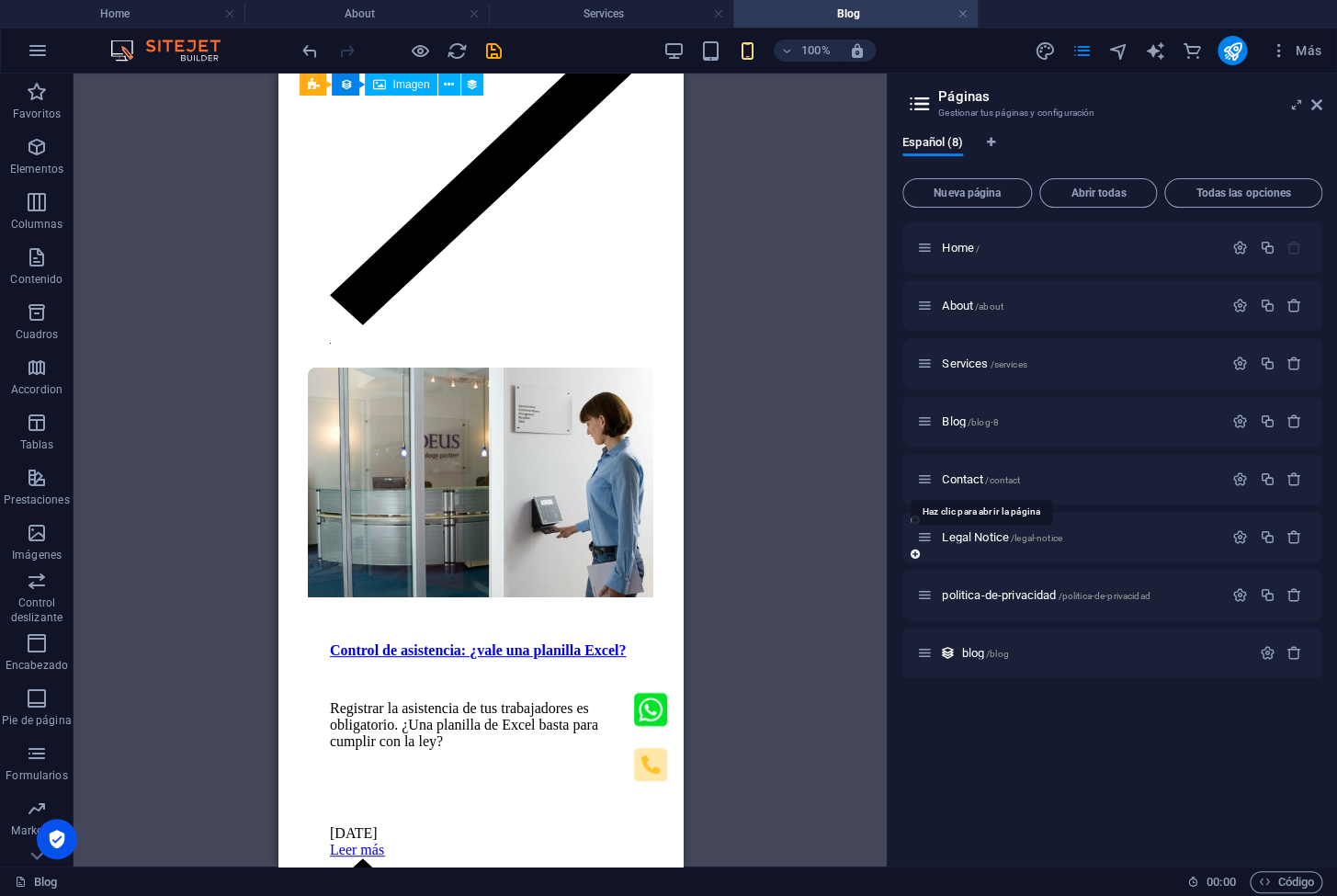click on "Contact /contact" at bounding box center [980, 479] 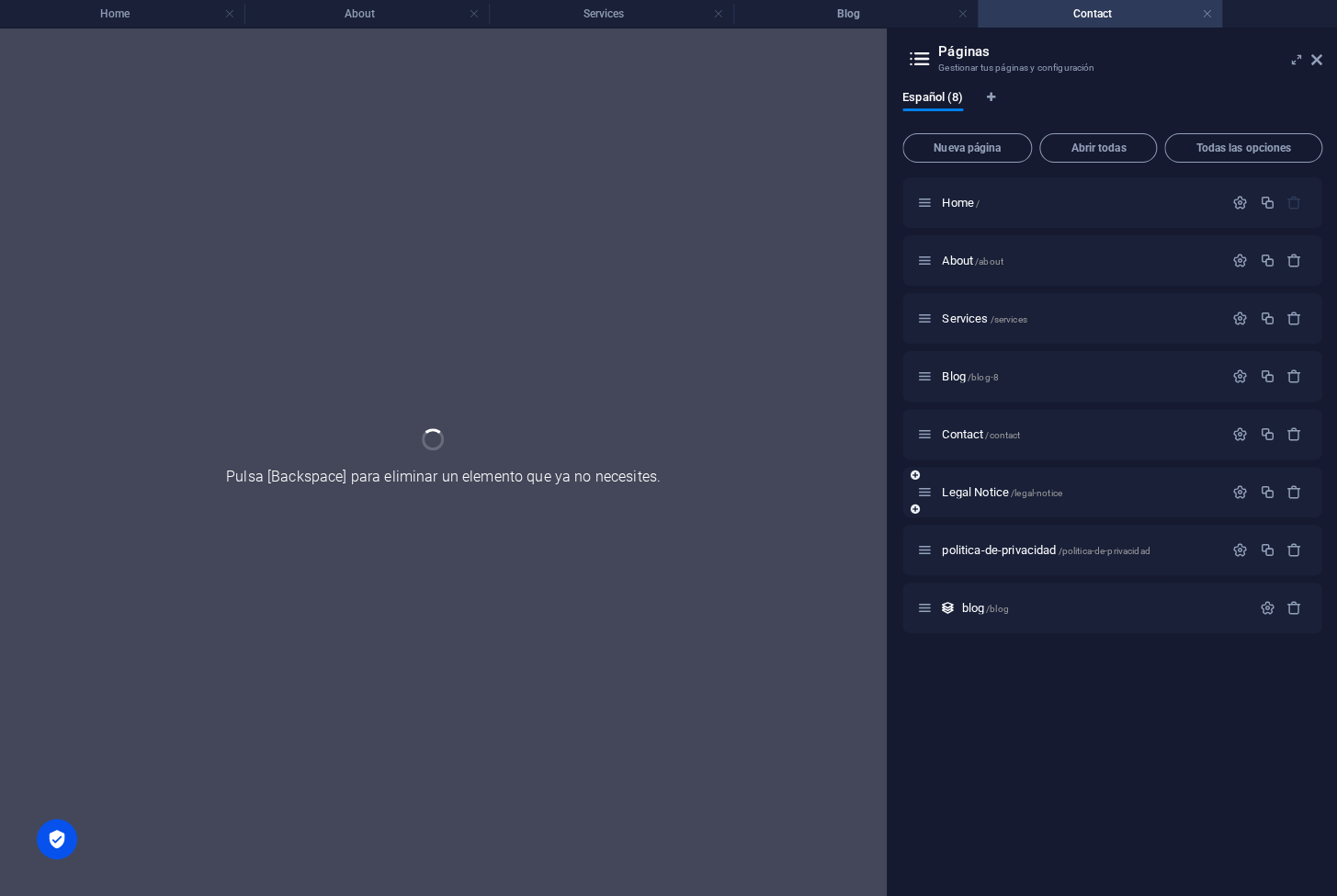 scroll, scrollTop: 0, scrollLeft: 0, axis: both 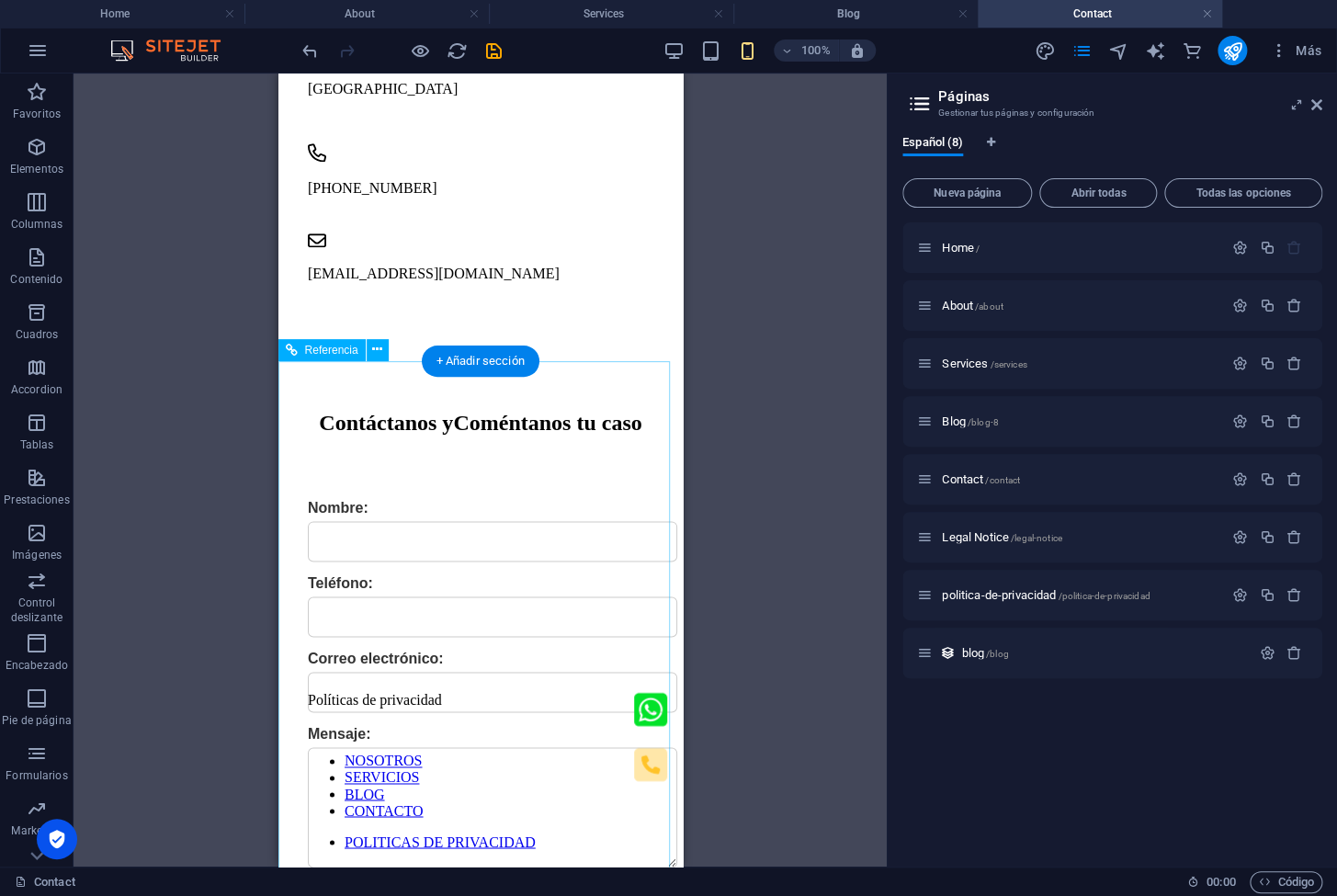 click at bounding box center (480, 666) 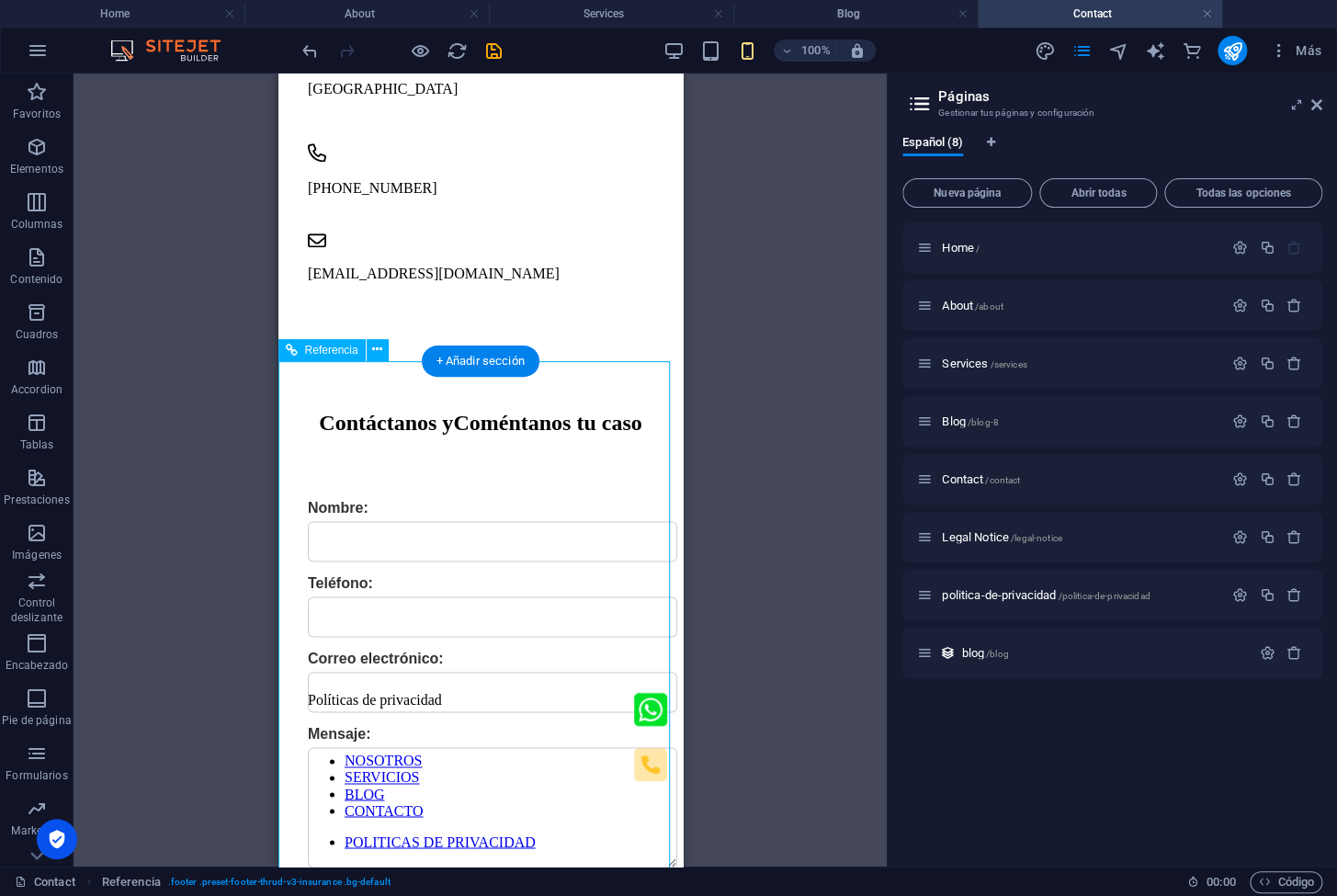 click at bounding box center (480, 666) 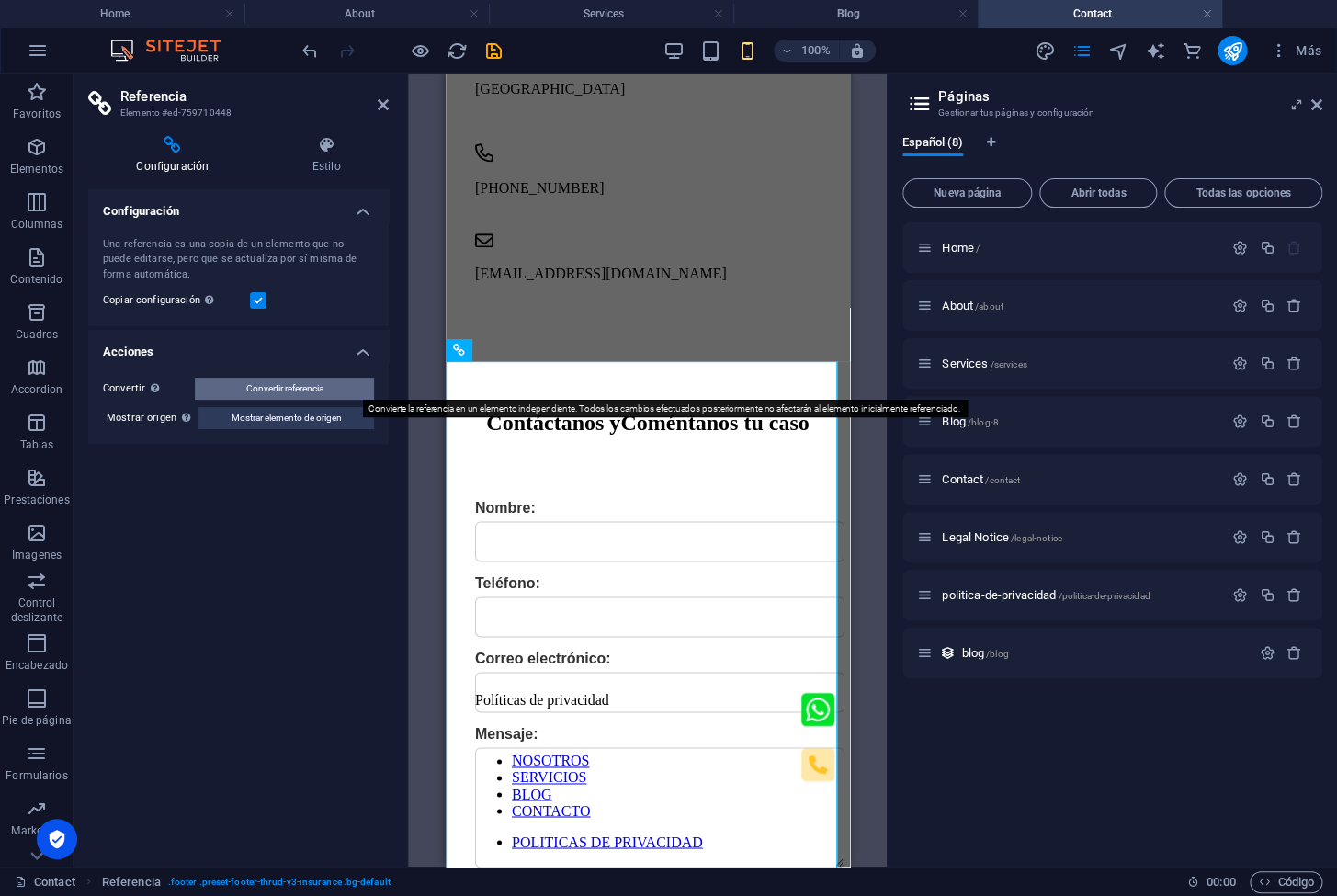 click on "Convertir referencia" at bounding box center (284, 389) 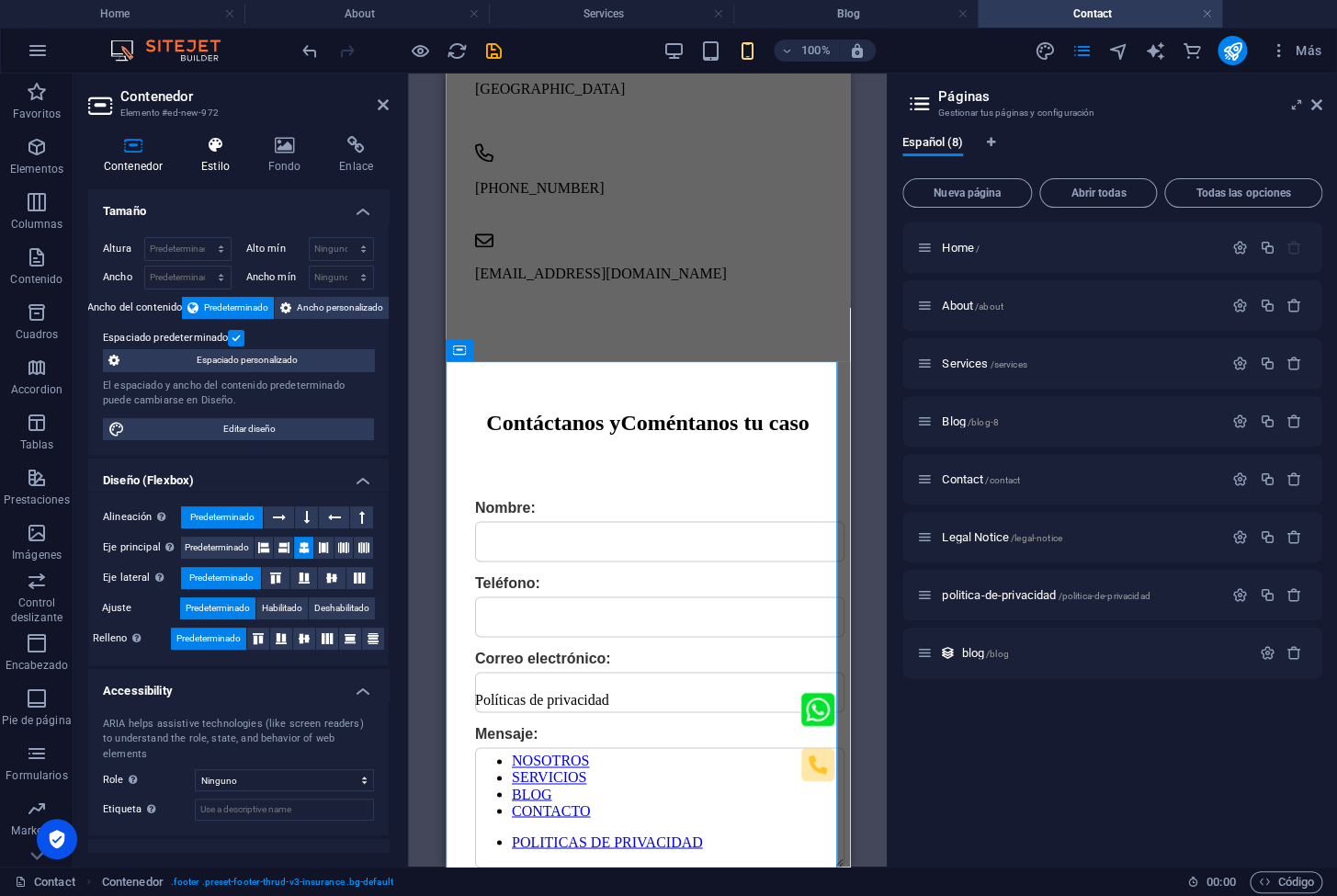 click on "Estilo" at bounding box center (219, 155) 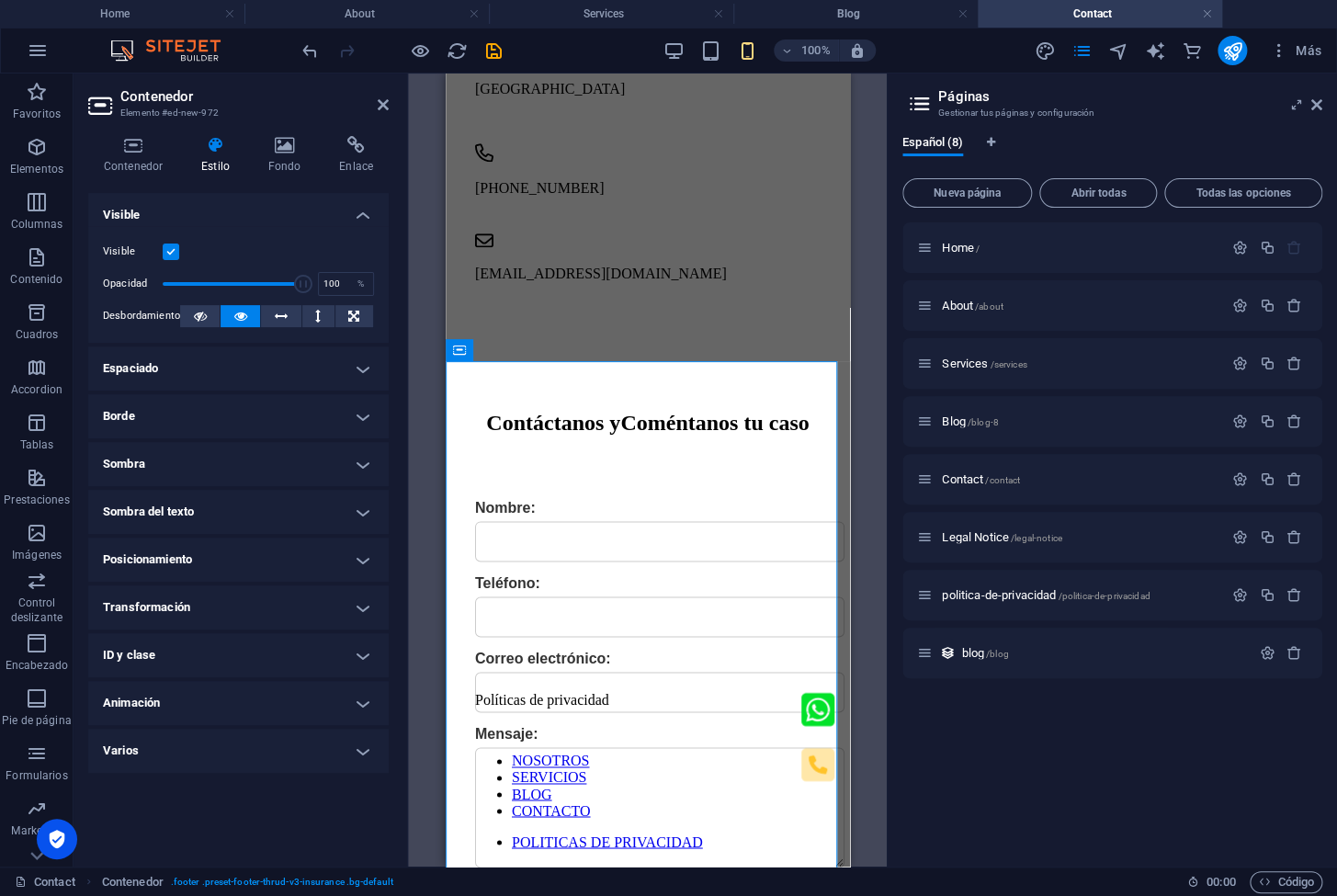 click on "Posicionamiento" at bounding box center (238, 560) 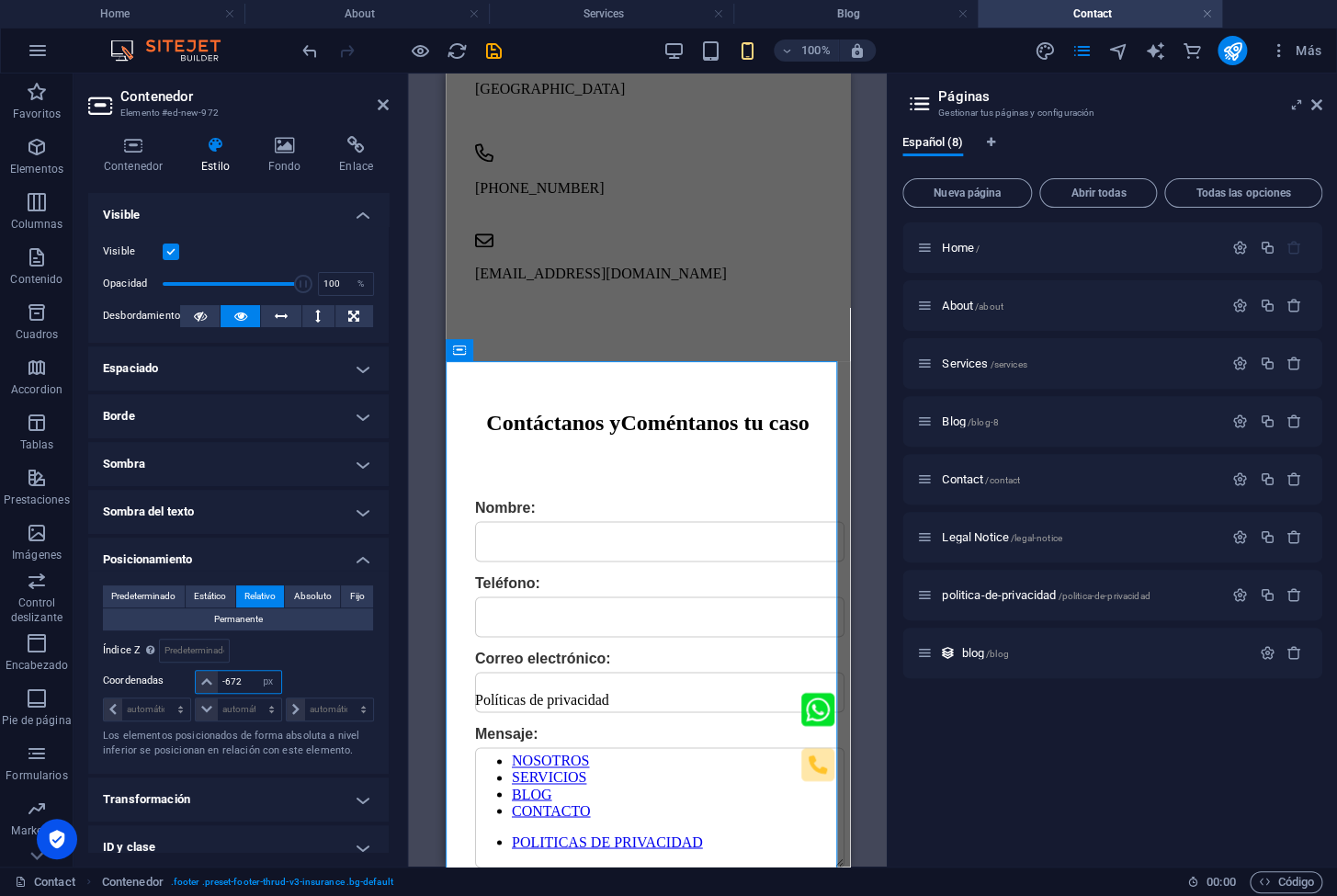 click on "-672" at bounding box center (249, 682) 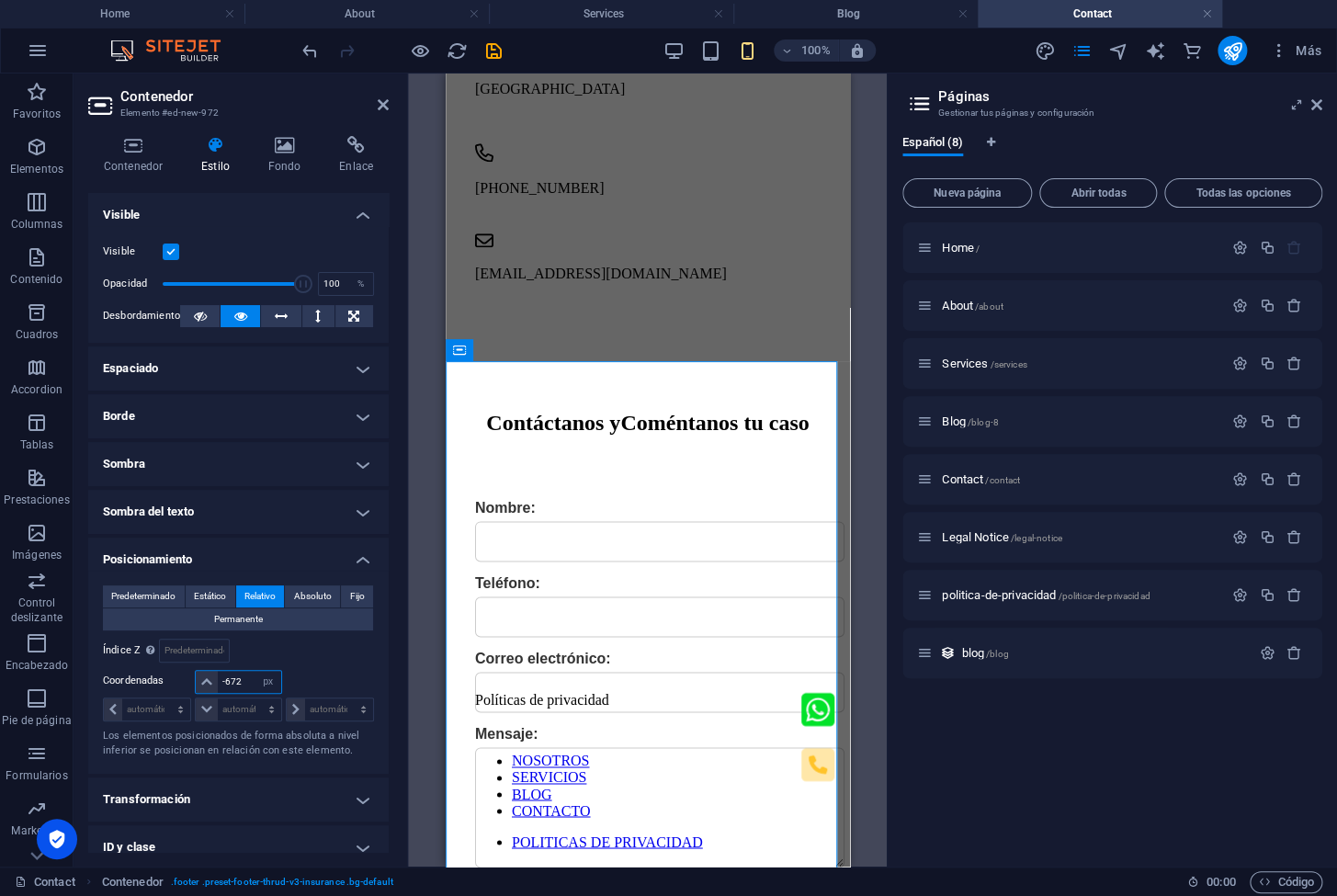 click on "-672" at bounding box center [249, 682] 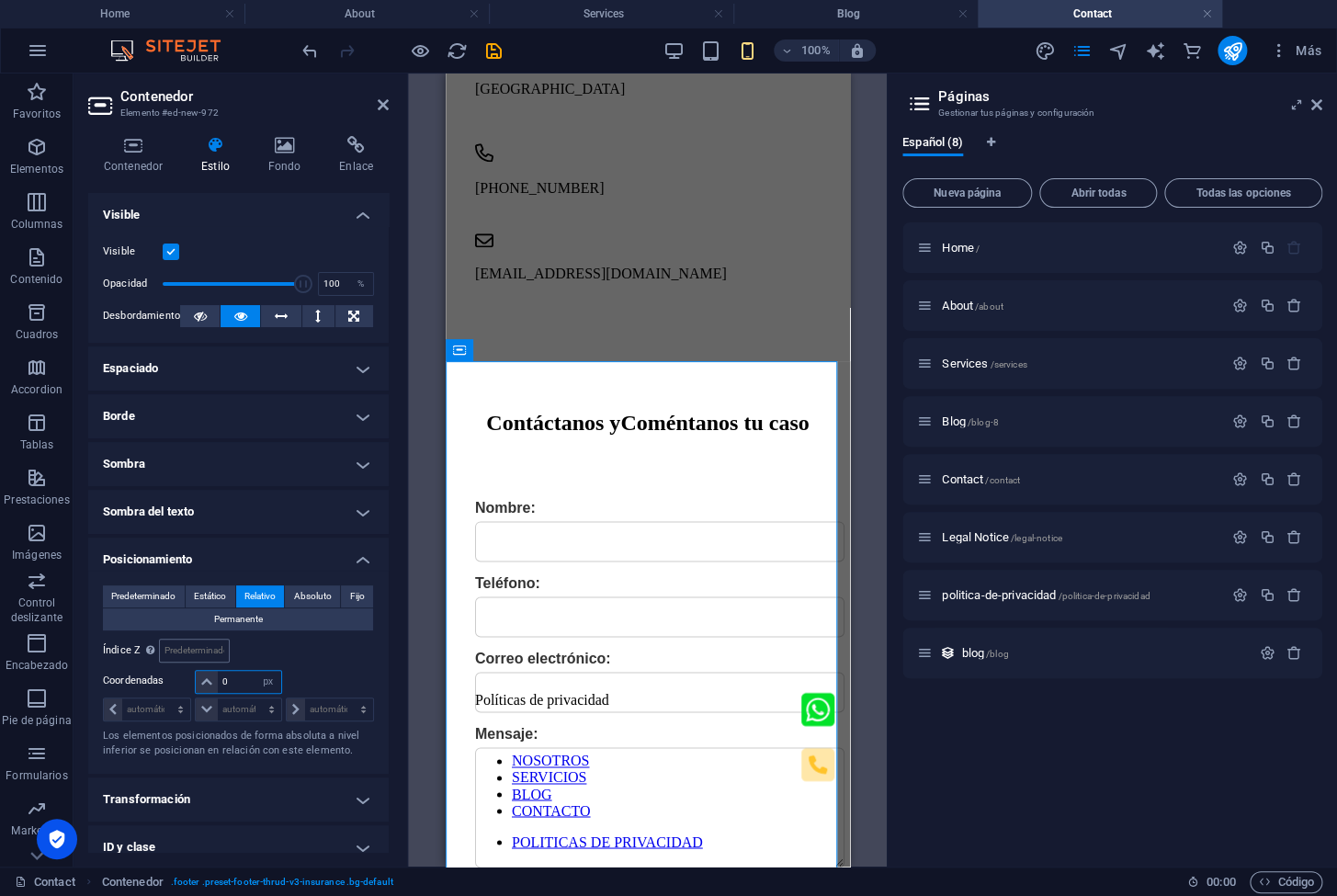 type on "0" 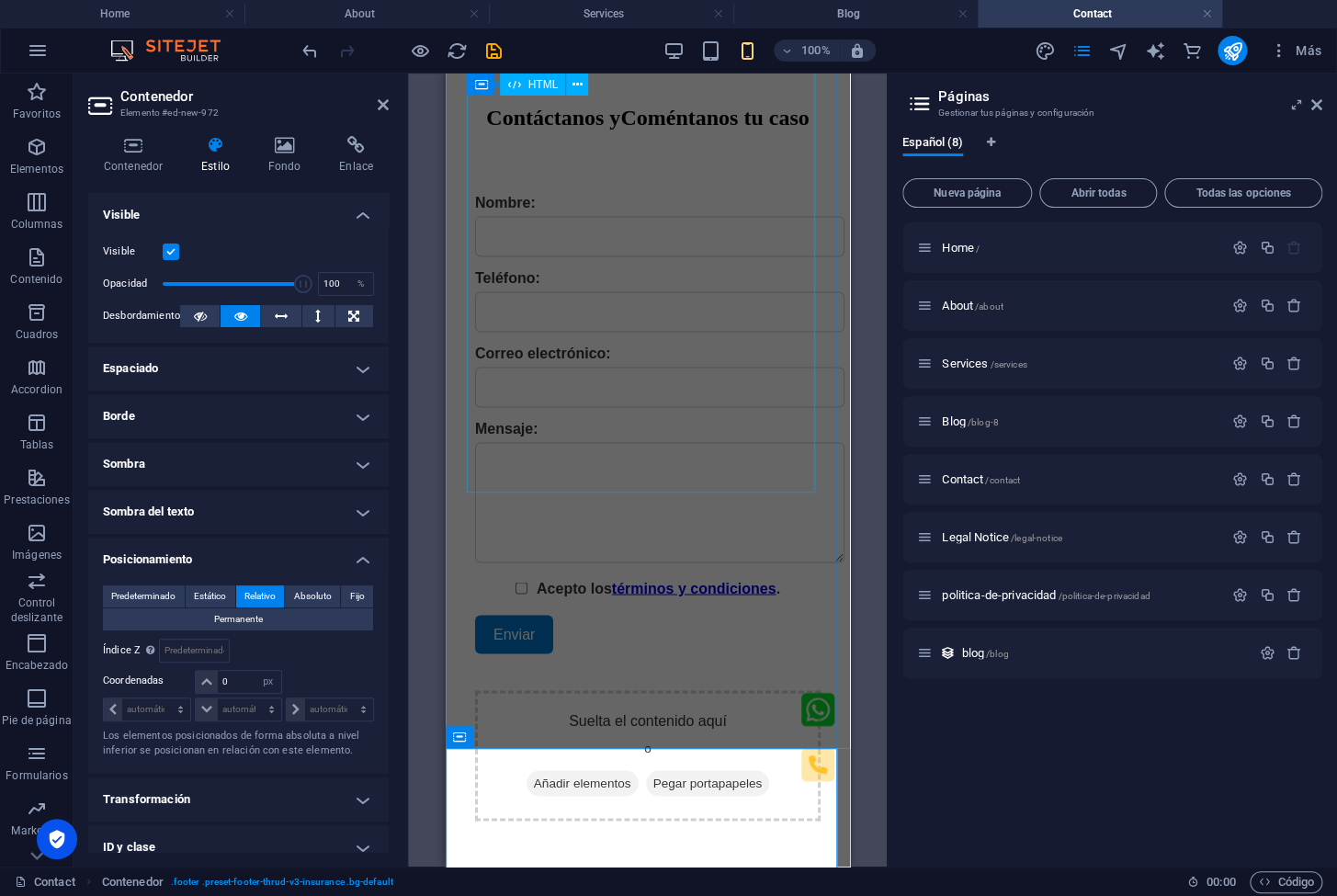 scroll, scrollTop: 973, scrollLeft: 0, axis: vertical 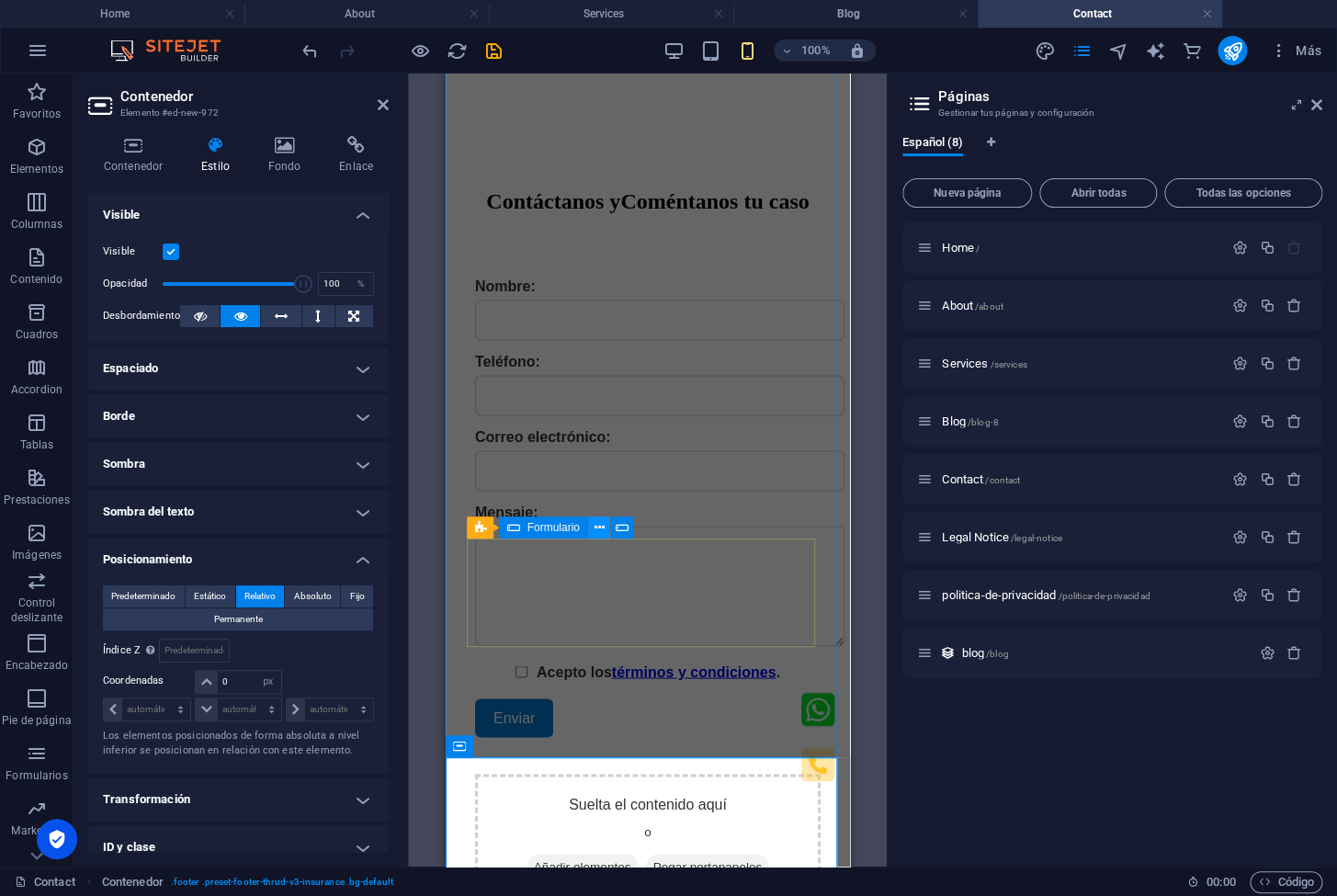 click at bounding box center (598, 527) 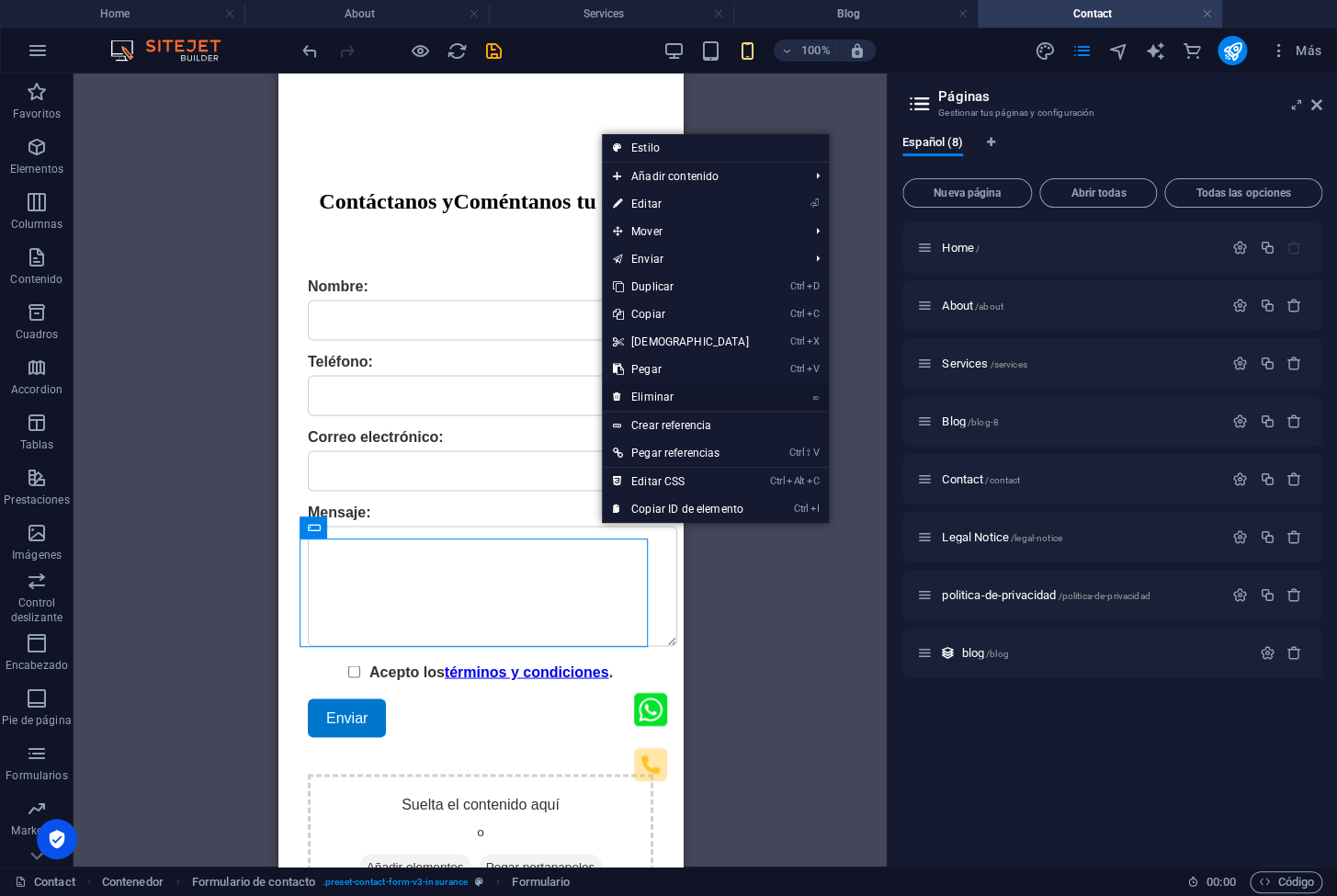 click on "⌦  Eliminar" at bounding box center [681, 397] 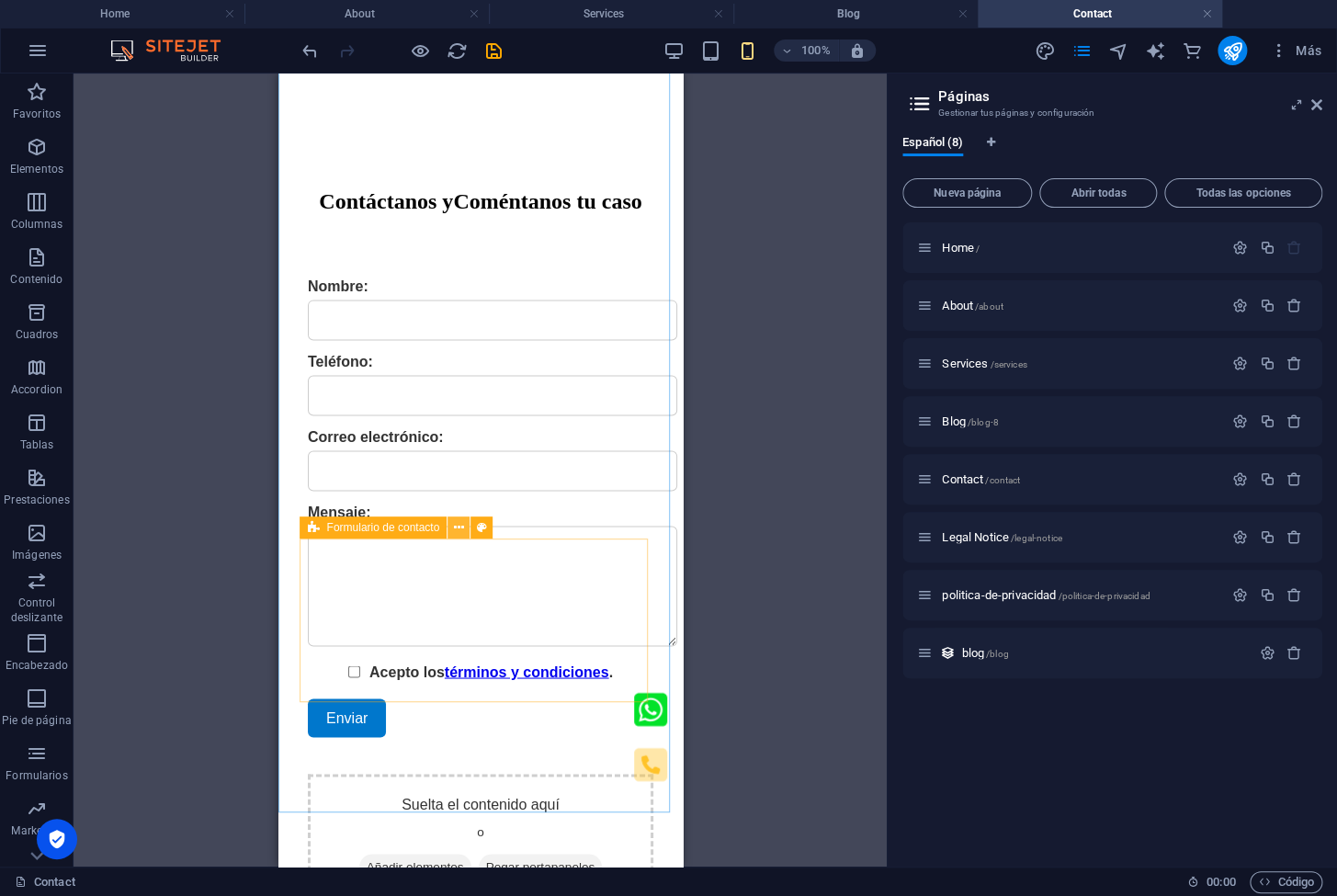 click at bounding box center [459, 527] 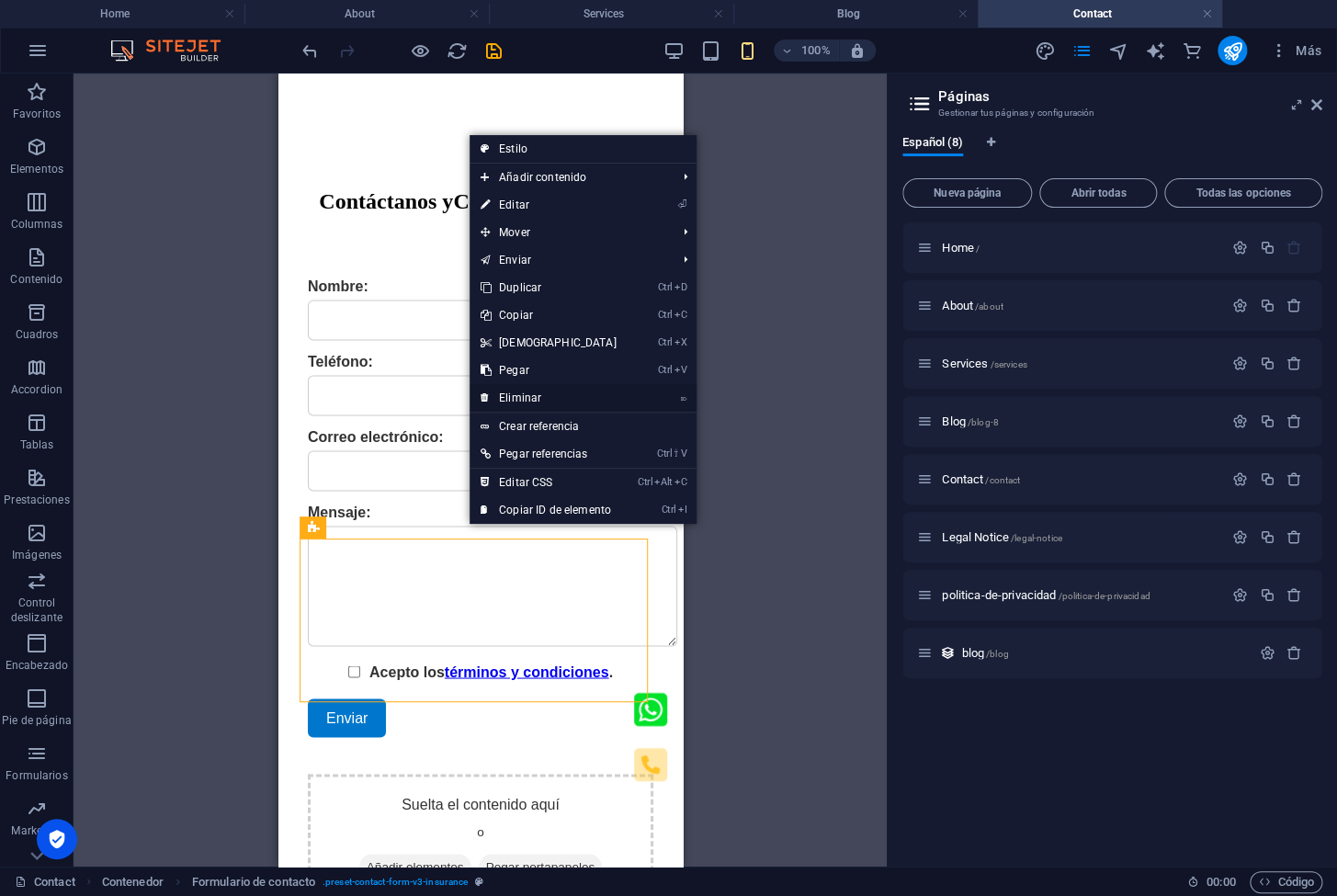 click on "⌦  Eliminar" at bounding box center (549, 398) 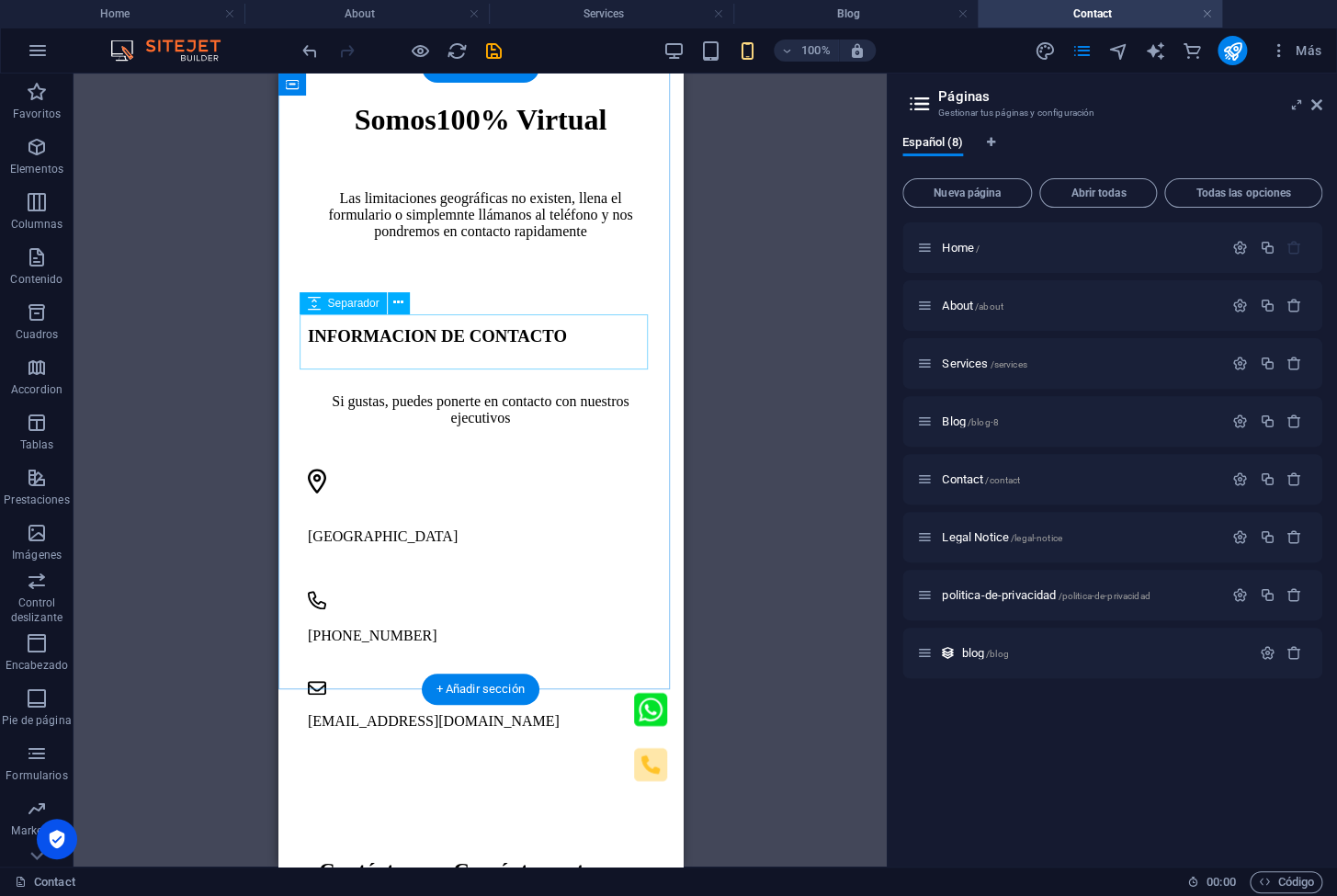 scroll, scrollTop: 54, scrollLeft: 0, axis: vertical 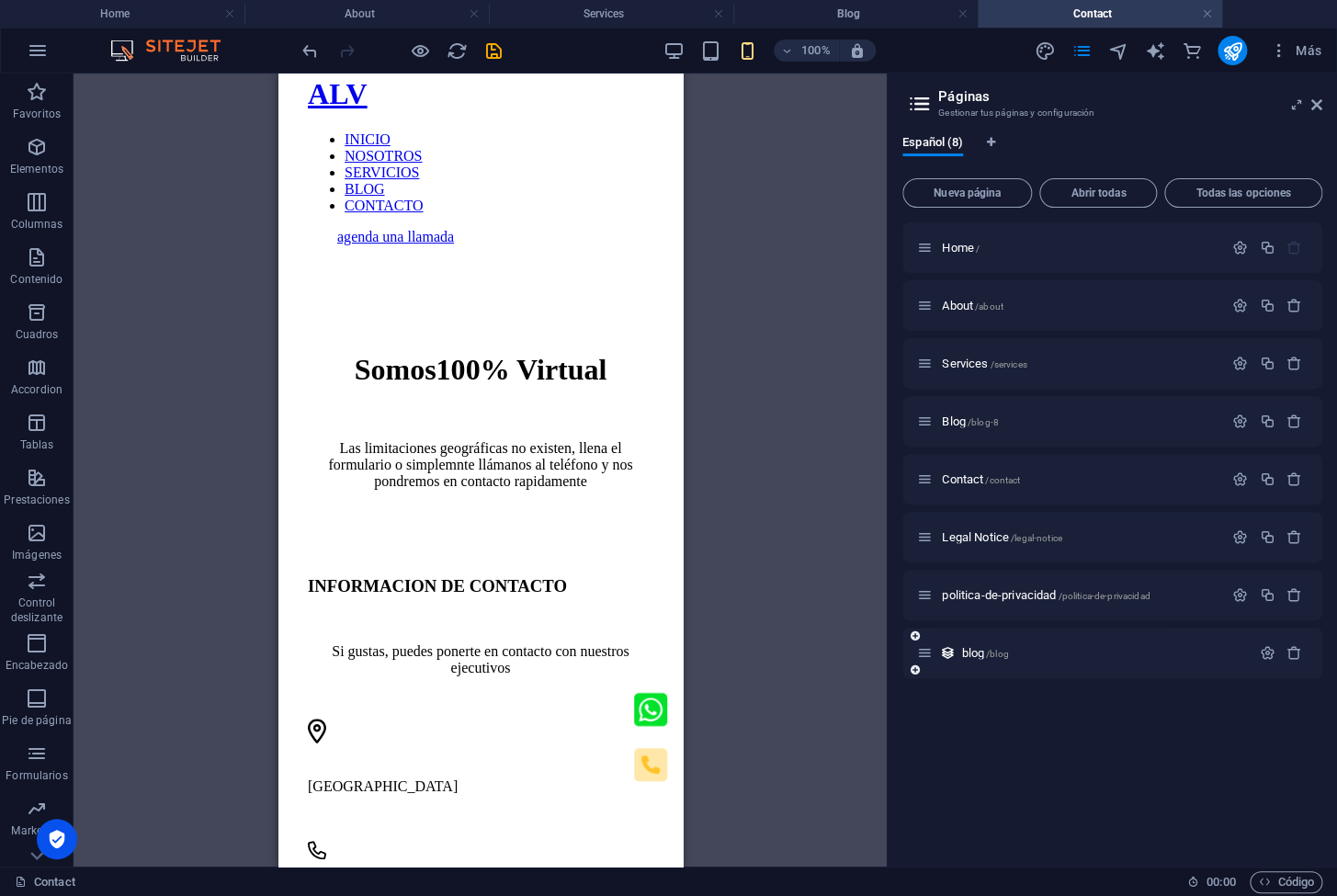 click on "politica-de-privacidad /politica-de-privacidad" at bounding box center [1046, 595] 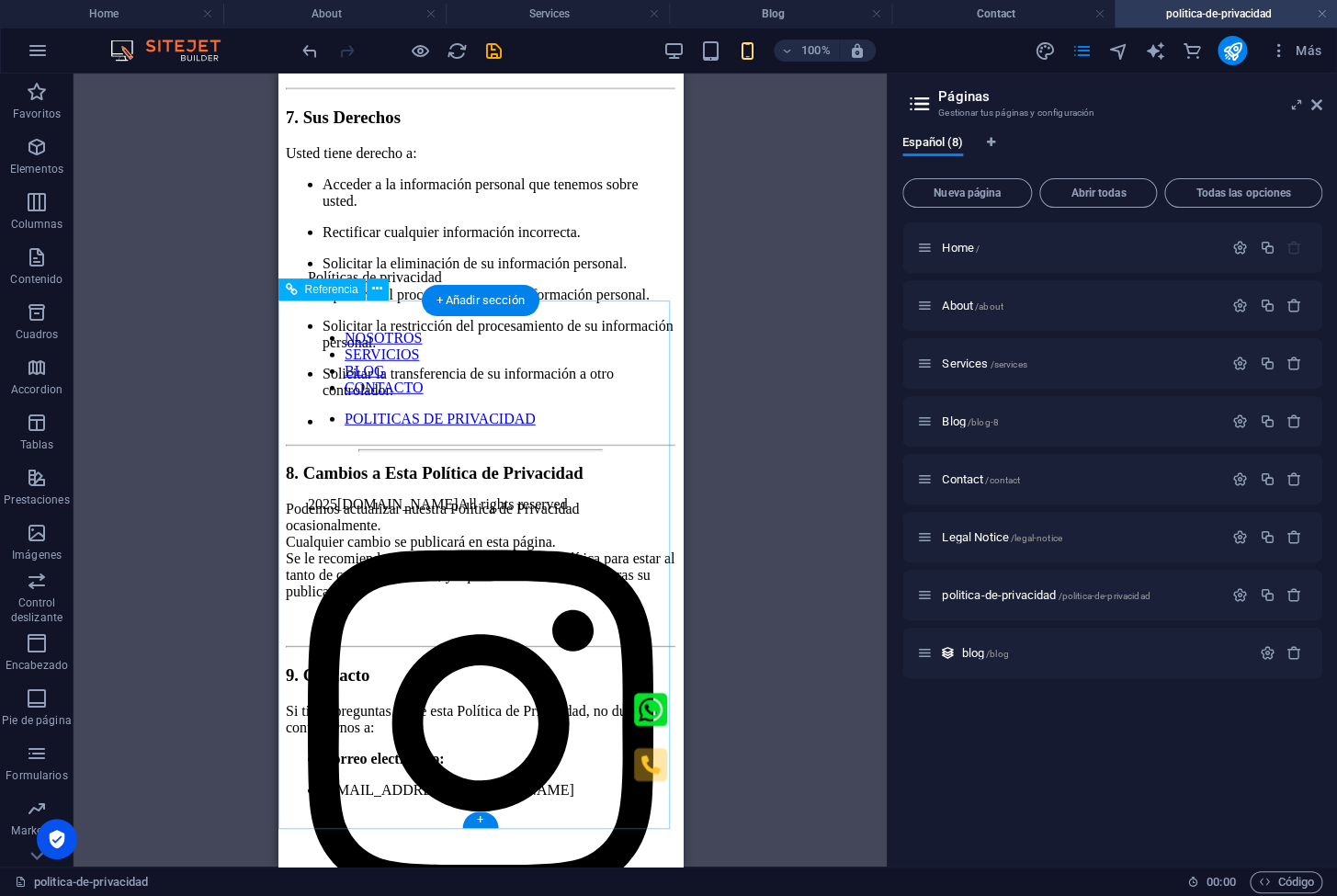 scroll, scrollTop: 1995, scrollLeft: 0, axis: vertical 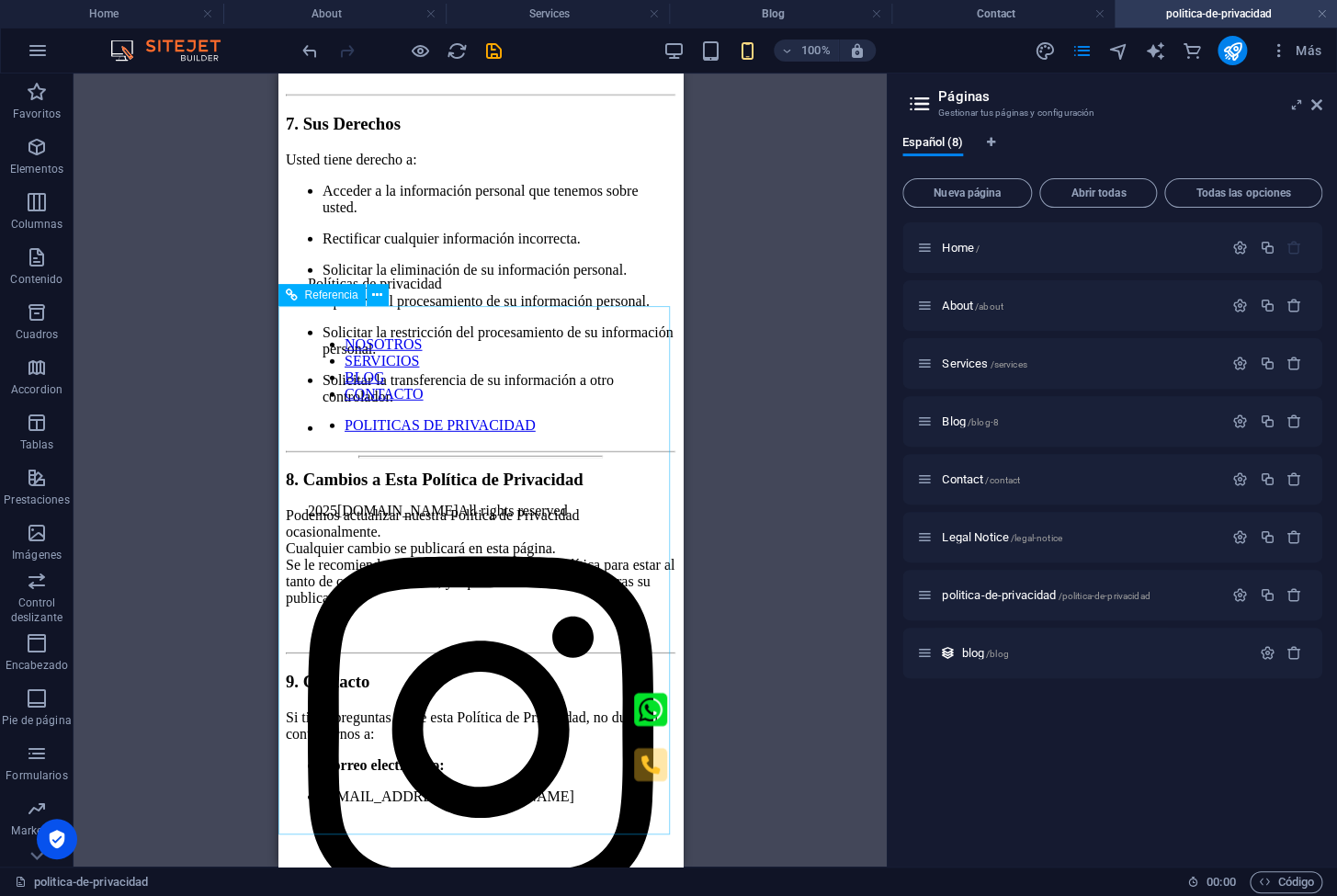 click on "Referencia" at bounding box center (332, 295) 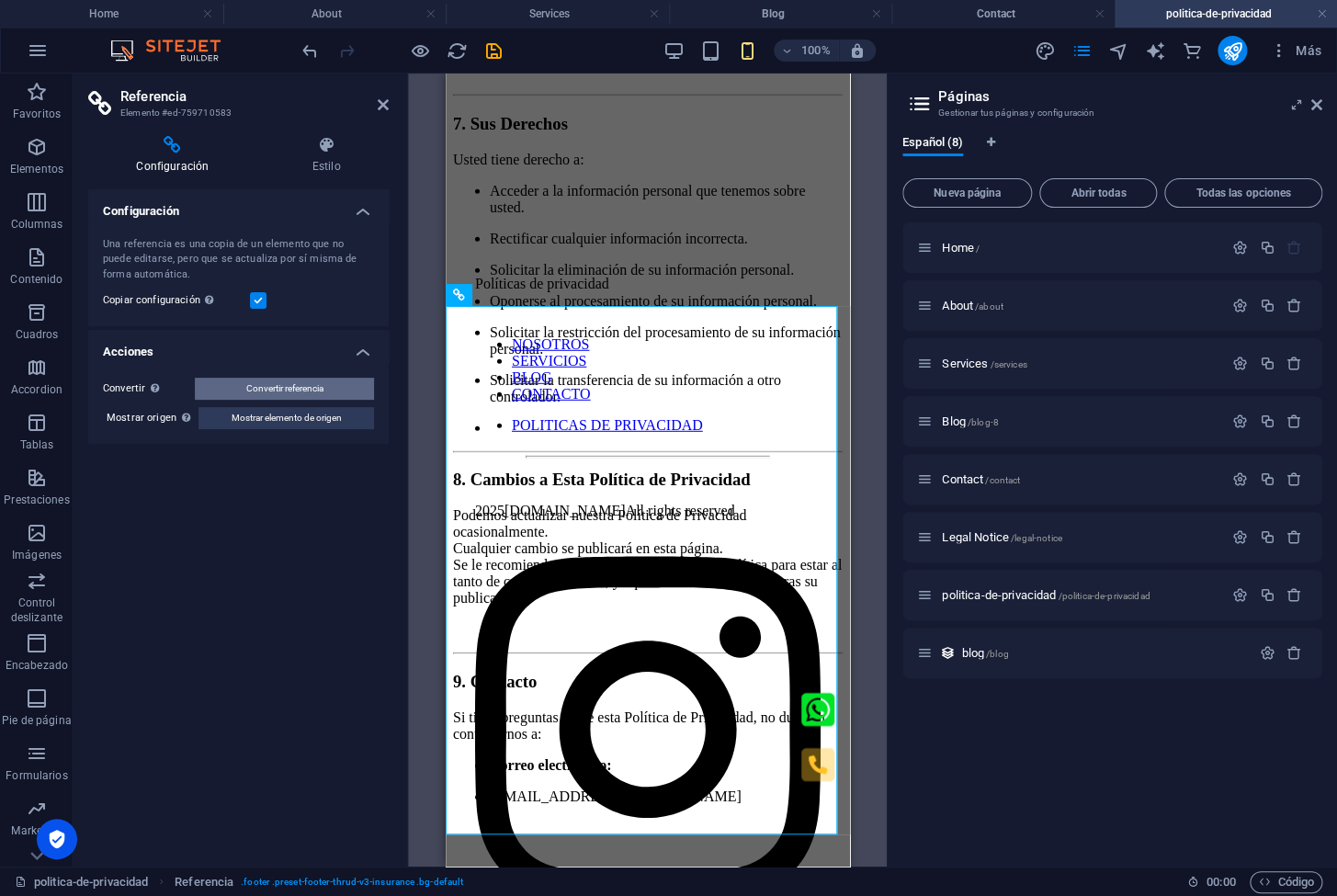 click on "Convertir referencia" at bounding box center [285, 389] 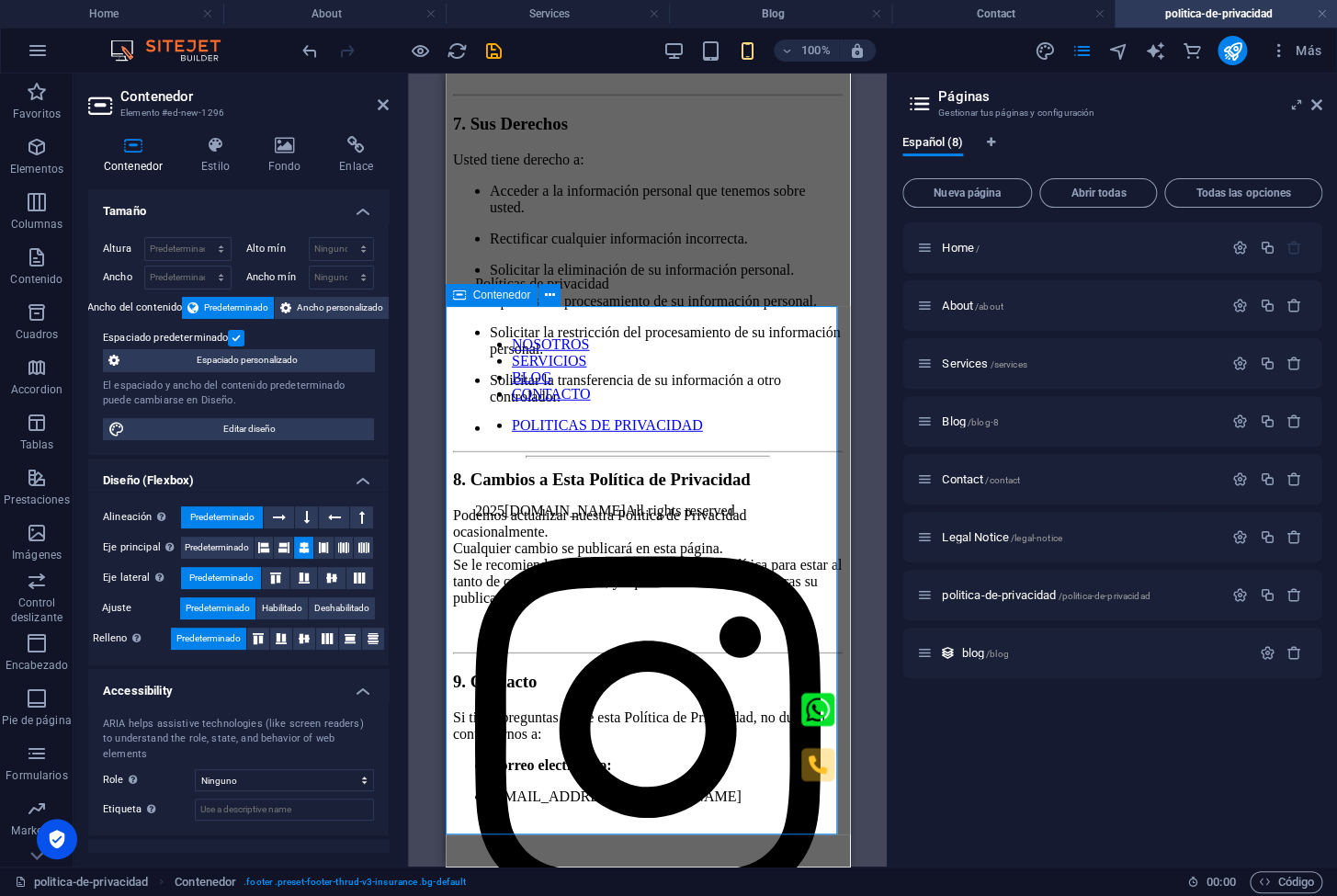 click on "Políticas de privacidad NOSOTROS SERVICIOS BLOG CONTACTO POLITICAS DE PRIVACIDAD
2025  [DOMAIN_NAME]  All rights reserved" at bounding box center (647, 1411) 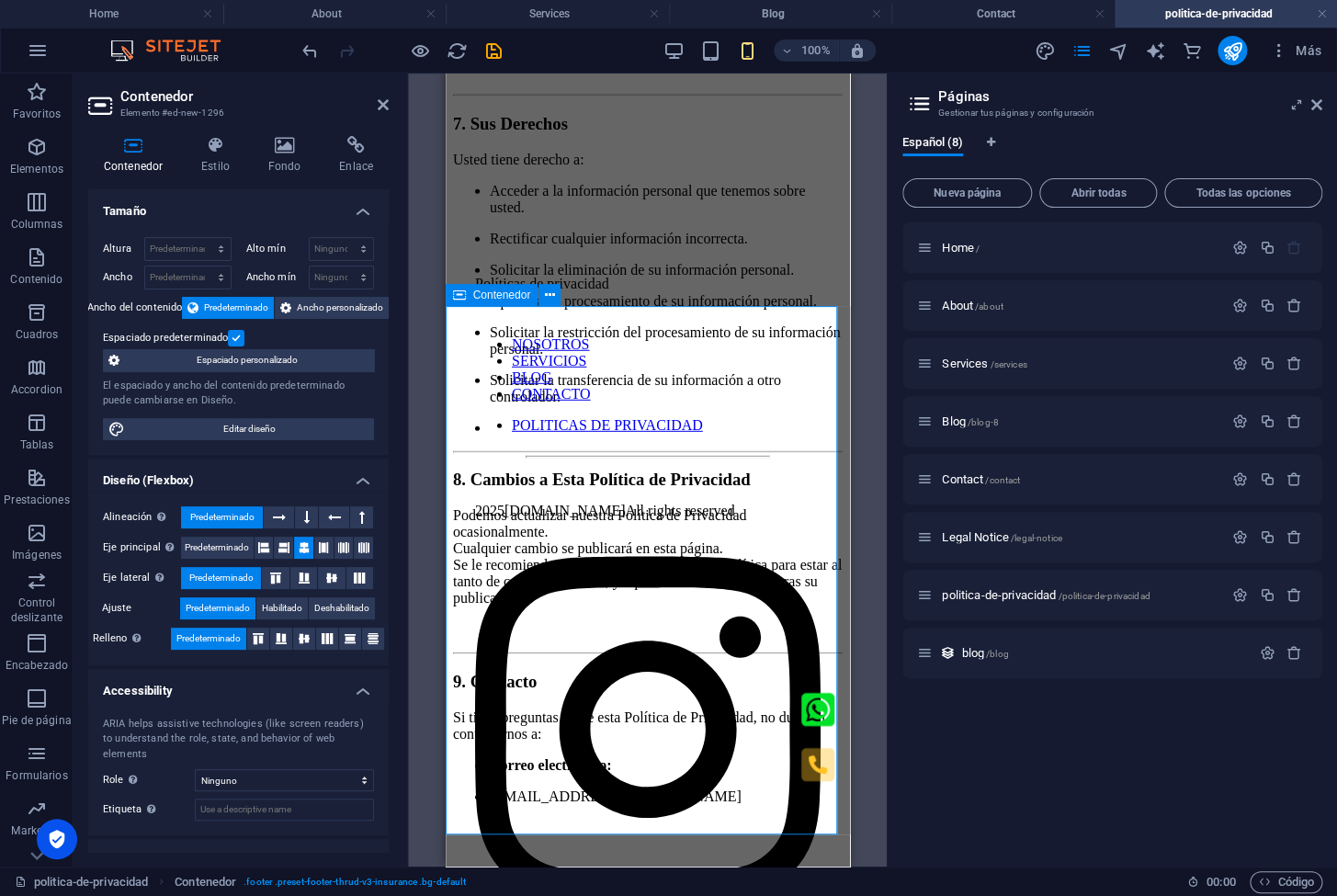 click on "Políticas de privacidad NOSOTROS SERVICIOS BLOG CONTACTO POLITICAS DE PRIVACIDAD
2025  [DOMAIN_NAME]  All rights reserved" at bounding box center (647, 1411) 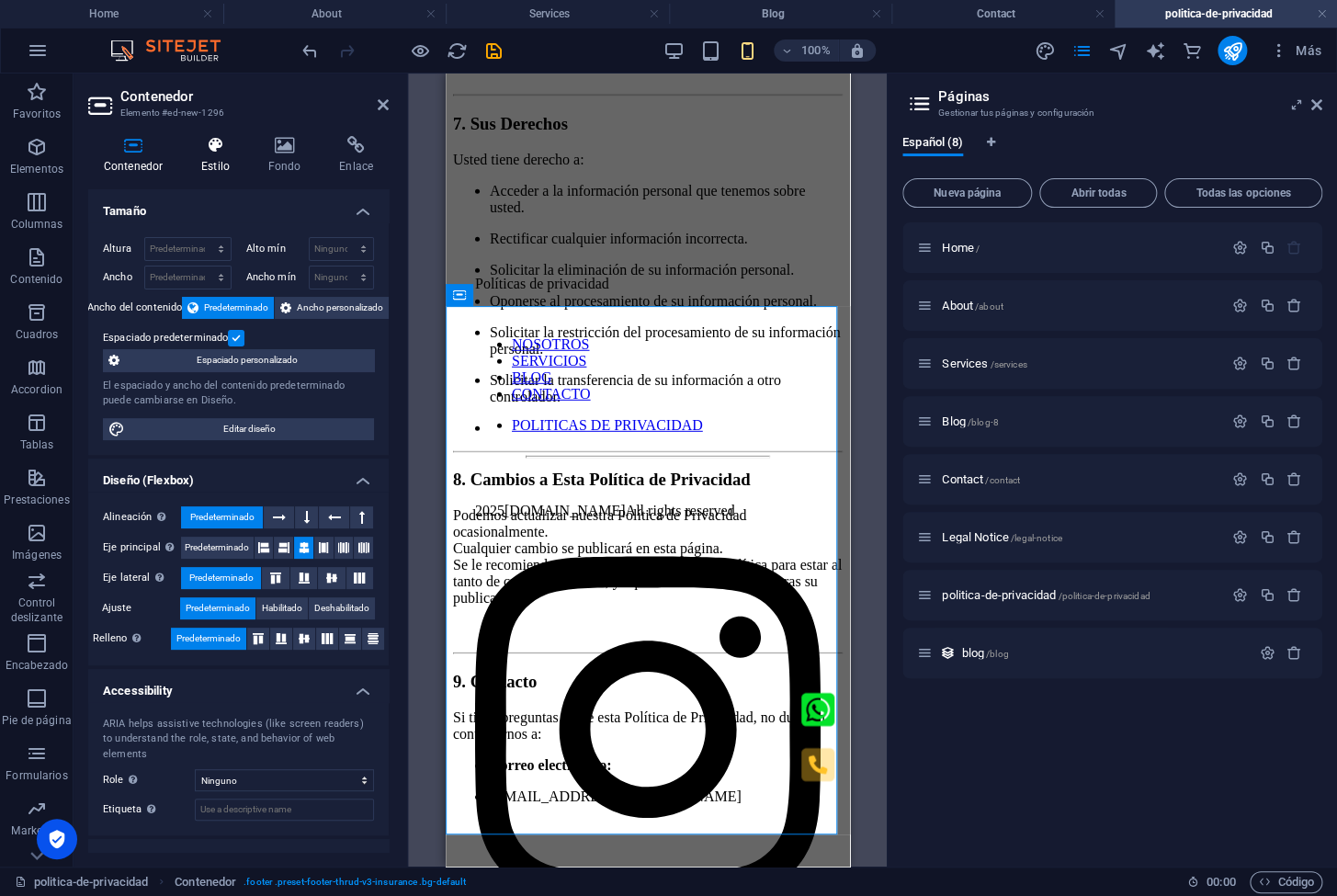 click on "Estilo" at bounding box center (219, 155) 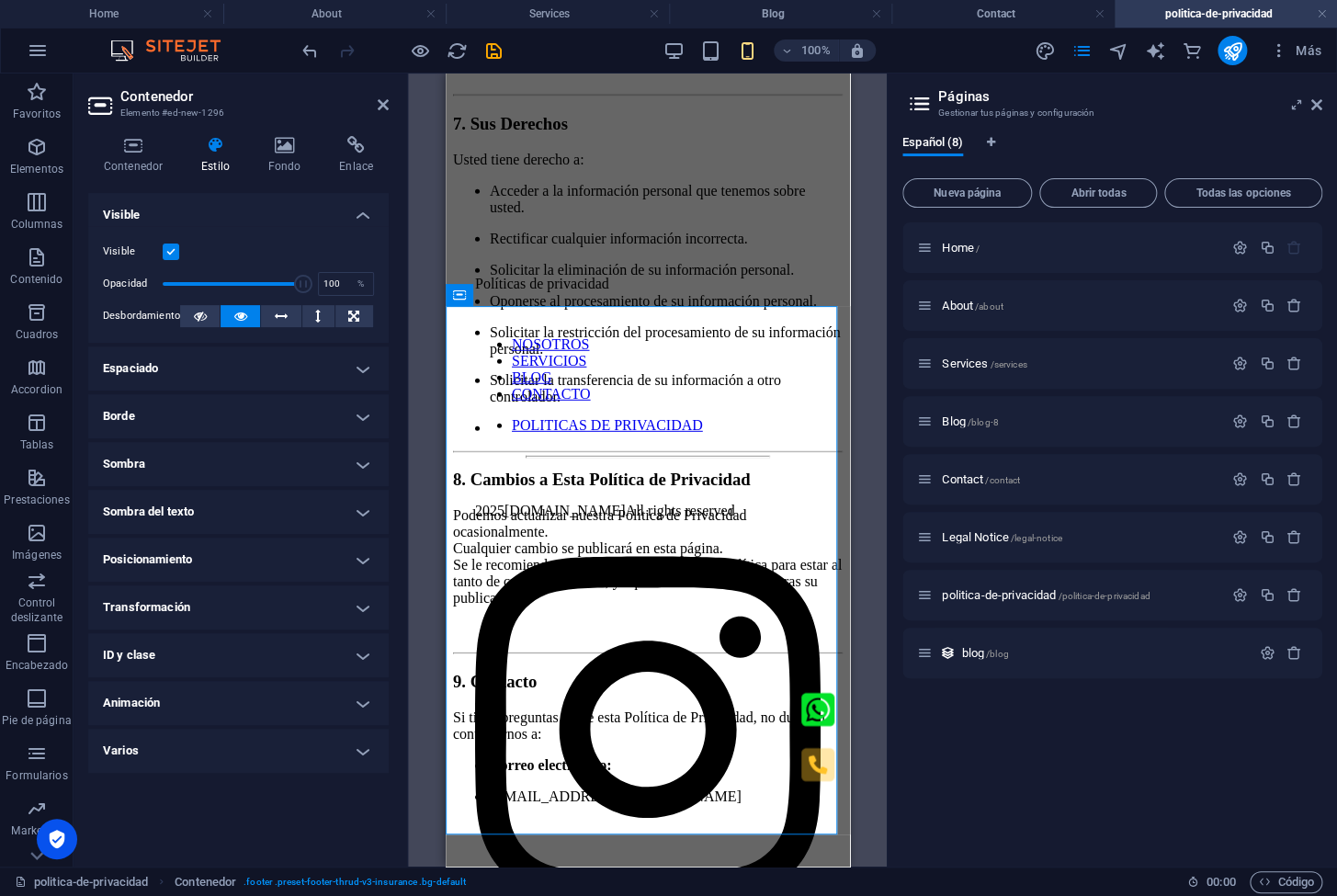 click on "Posicionamiento" at bounding box center (238, 560) 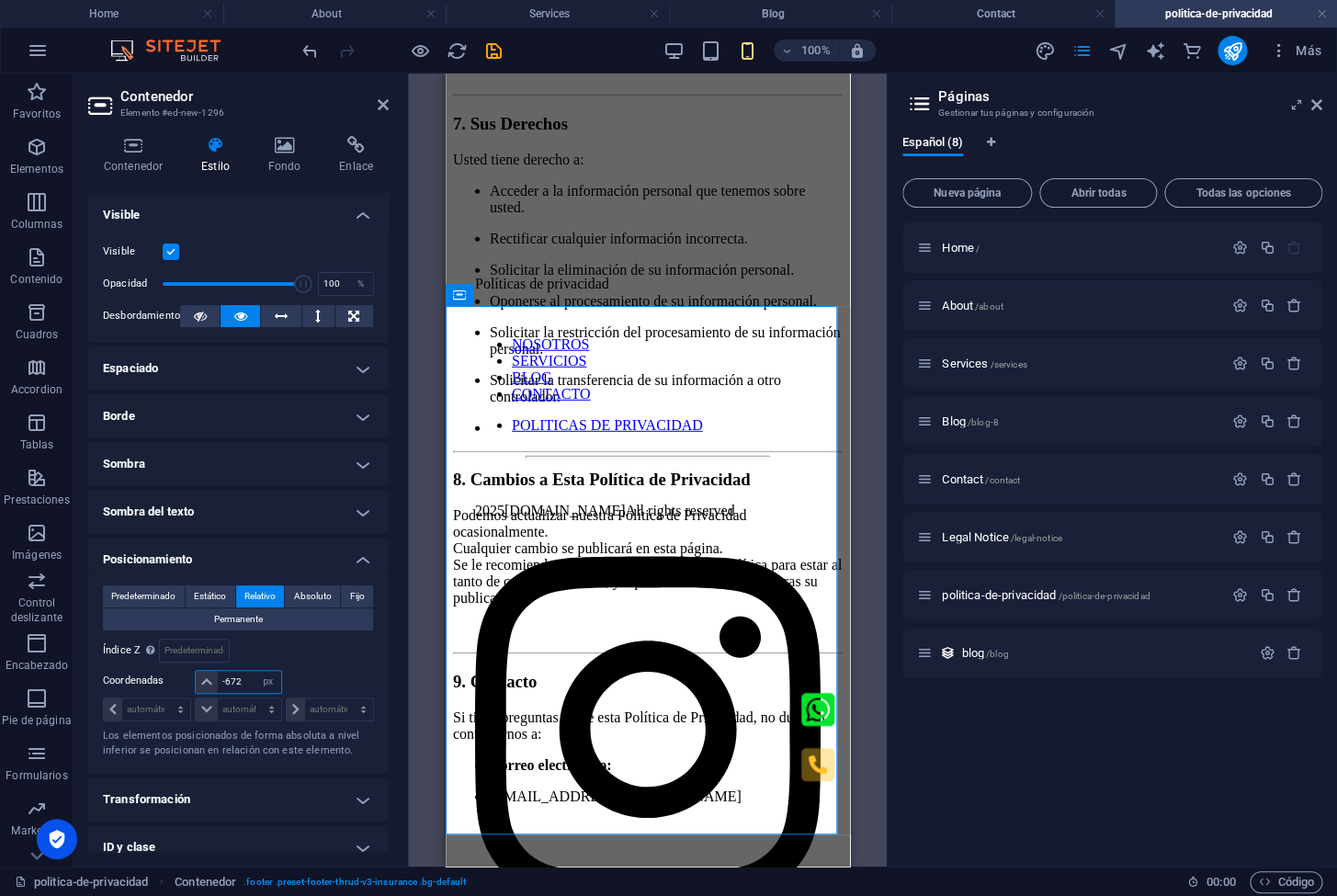click on "-672" at bounding box center (249, 682) 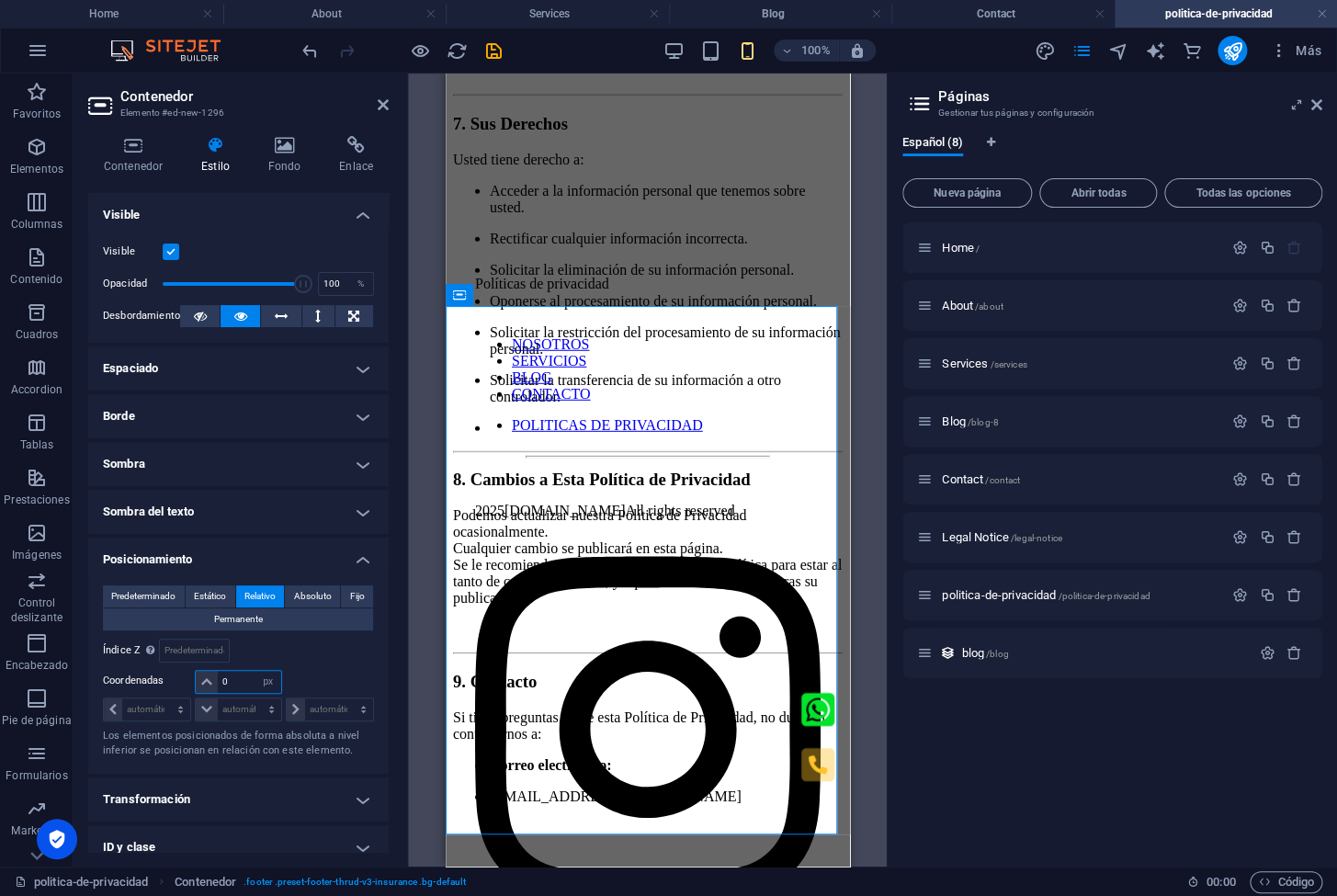 type on "0" 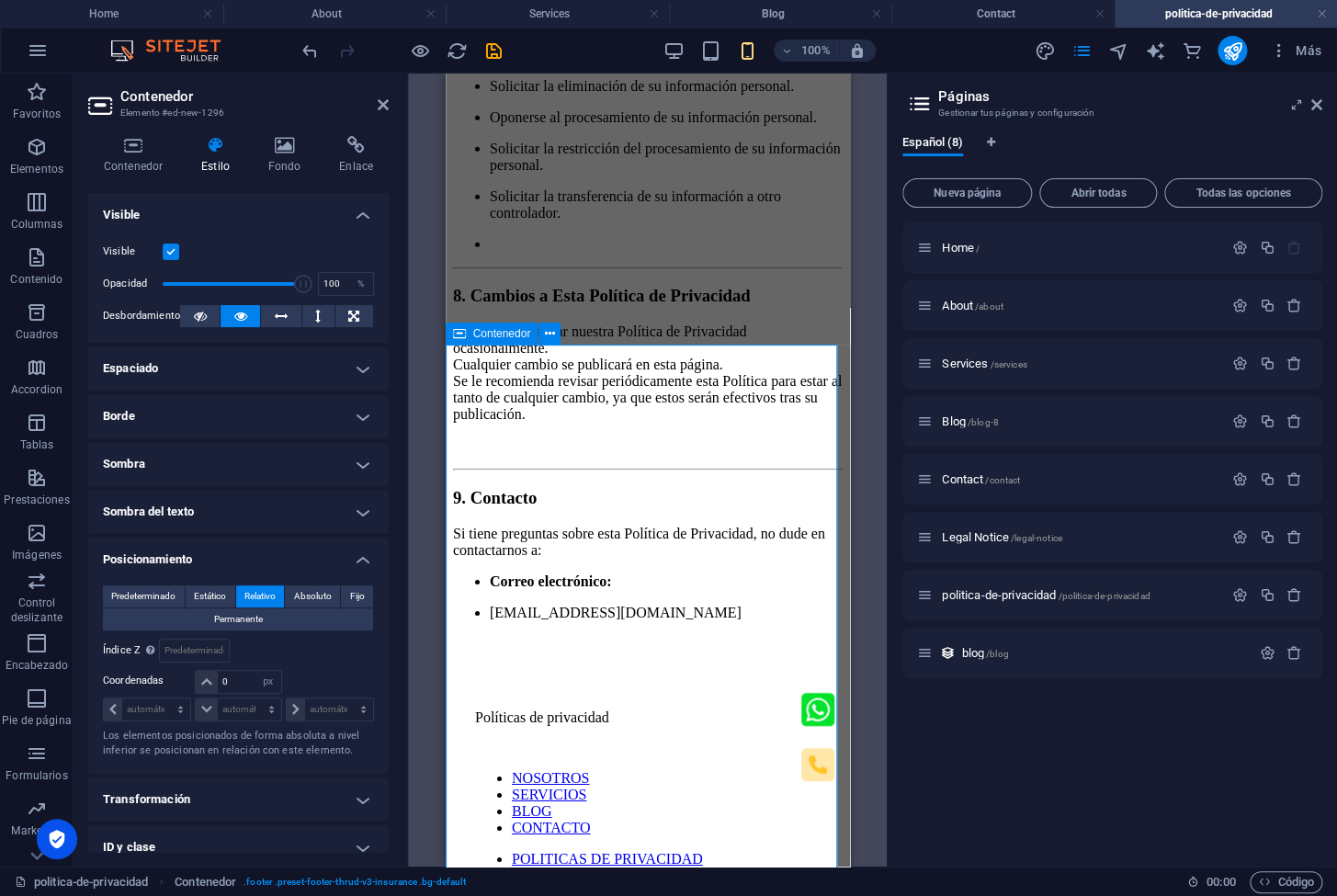 scroll, scrollTop: 2162, scrollLeft: 0, axis: vertical 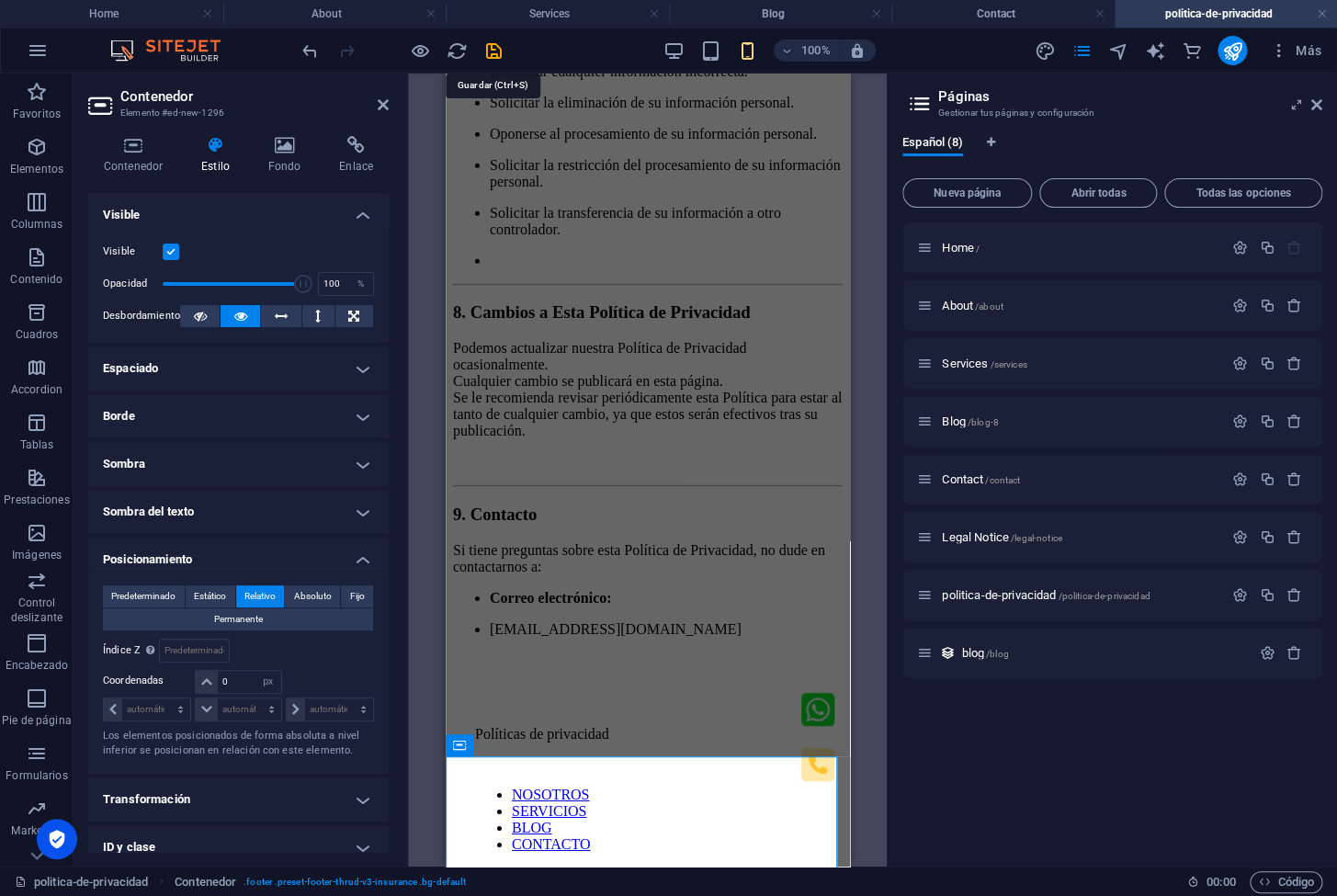 click at bounding box center [493, 51] 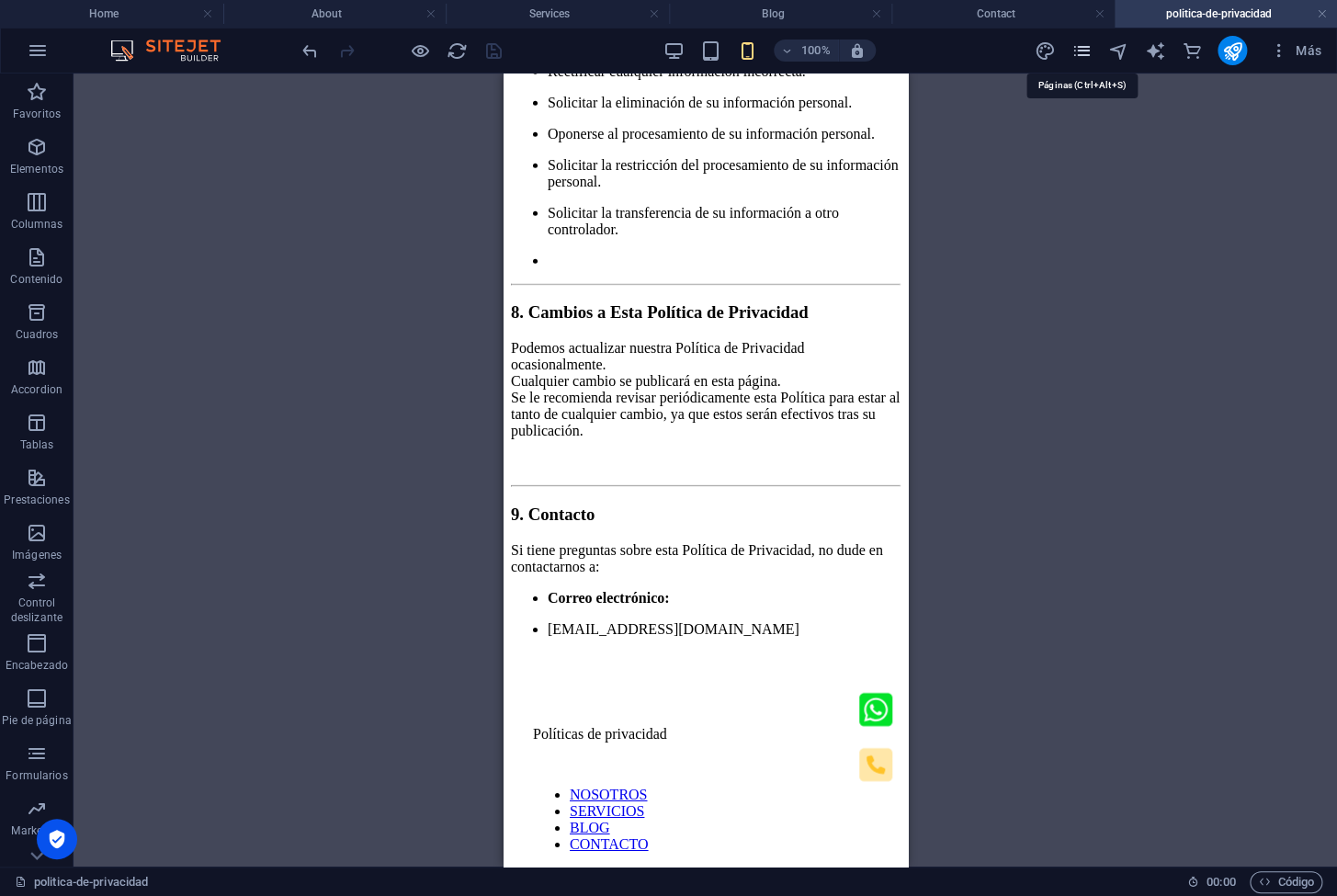 click at bounding box center [1082, 51] 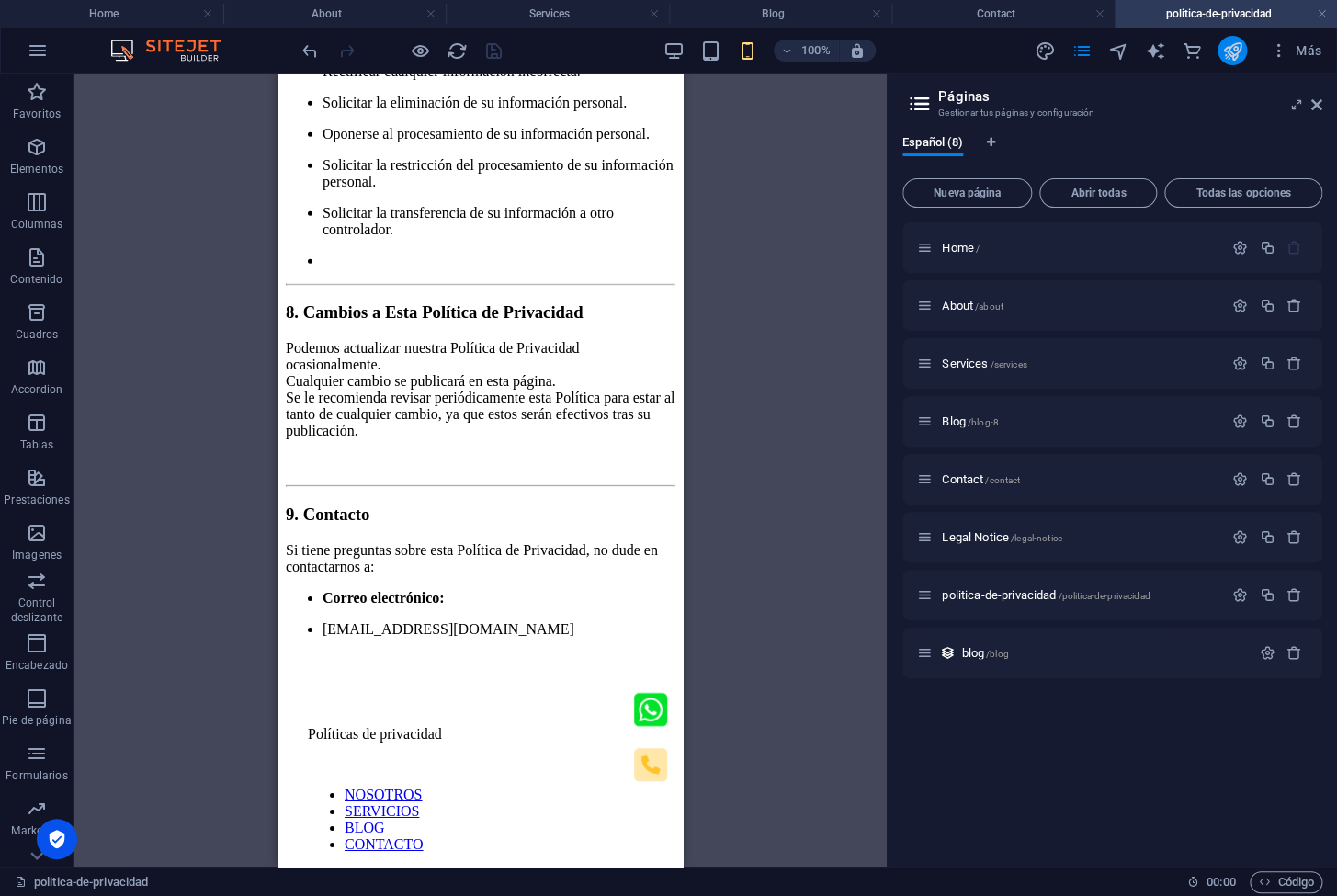 click at bounding box center [1232, 51] 